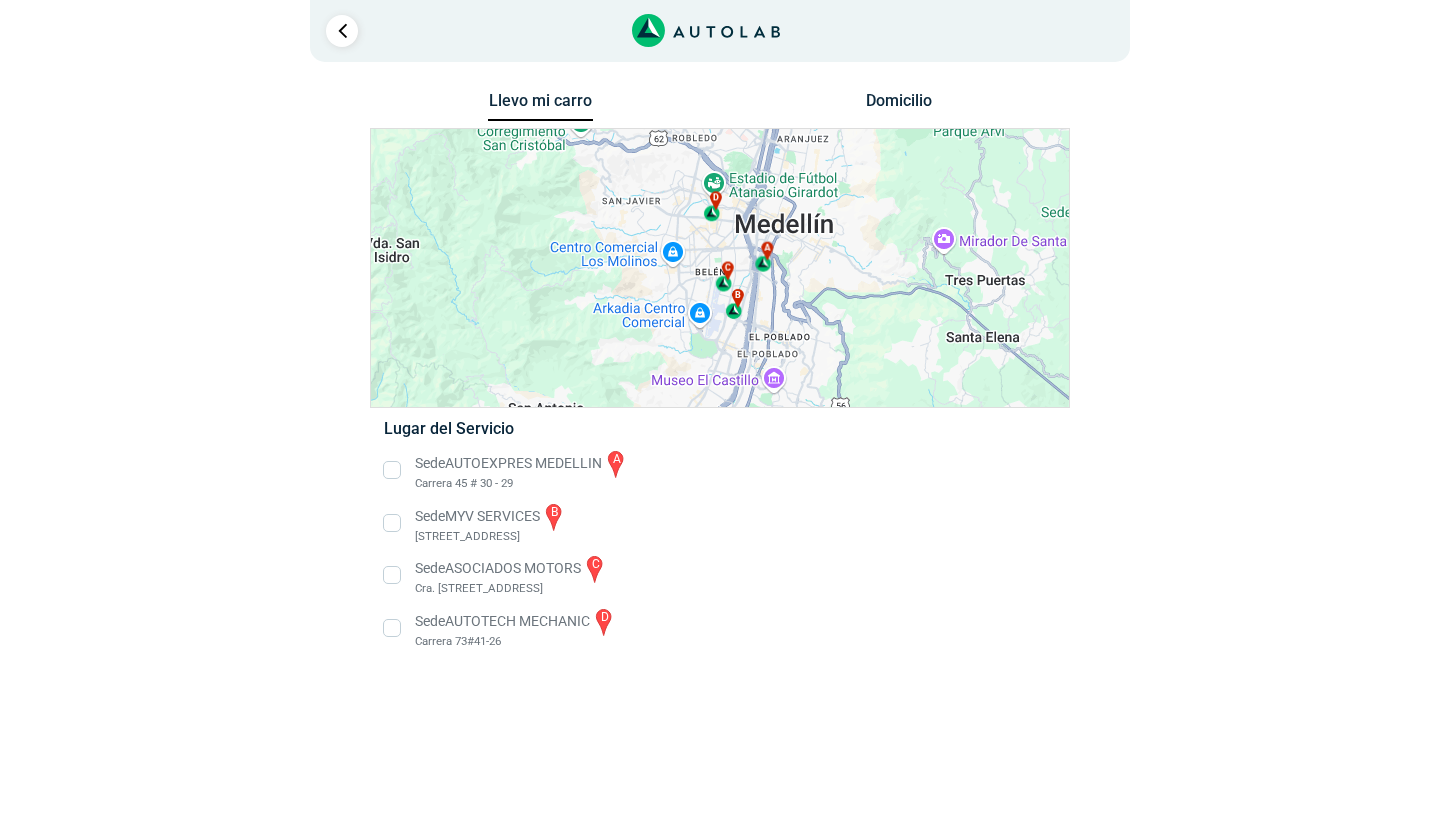 scroll, scrollTop: 0, scrollLeft: 0, axis: both 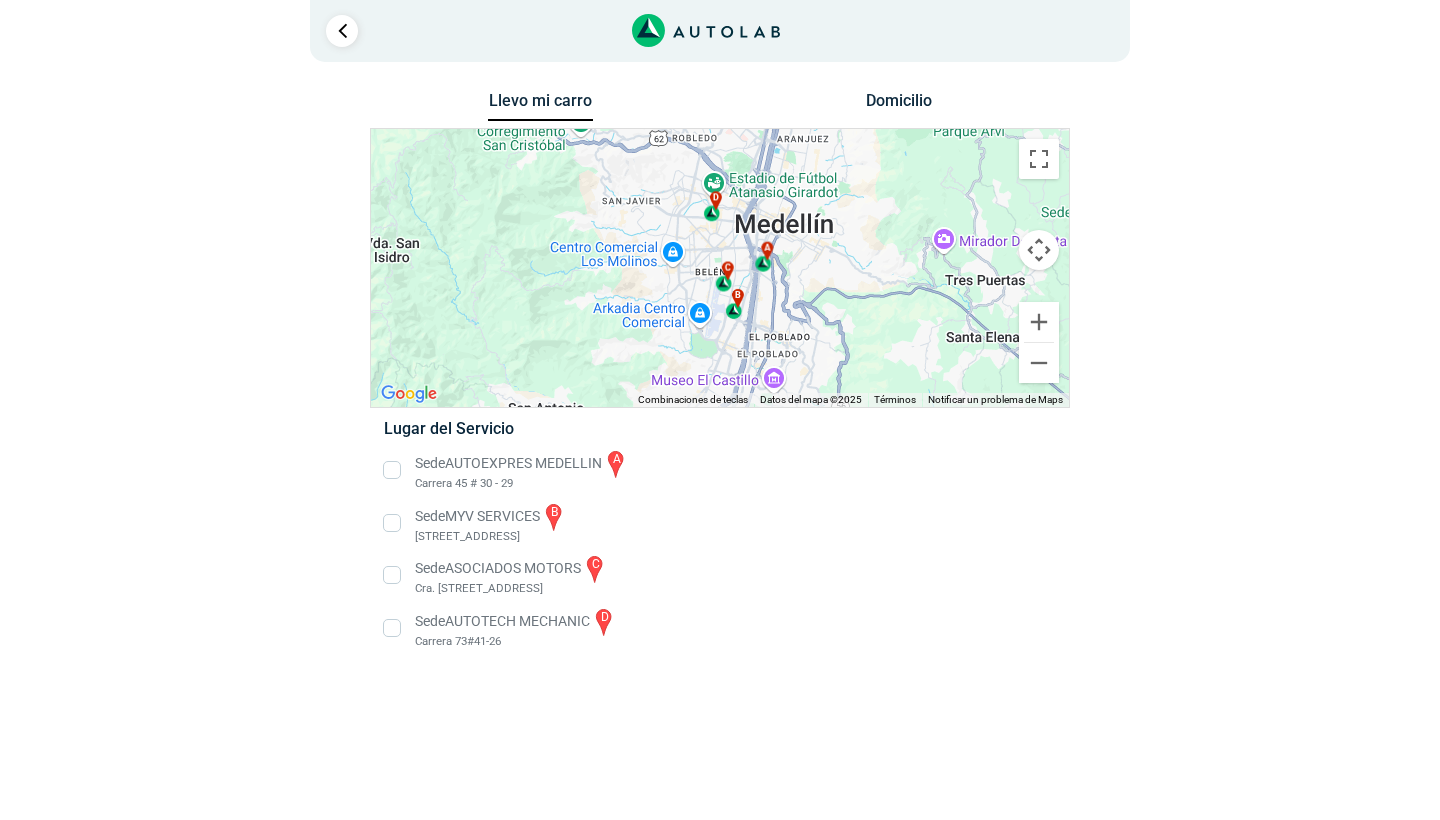 click on "Sede  AUTOEXPRES MEDELLIN
a
Carrera 45 # 30 - 29" at bounding box center [719, 470] 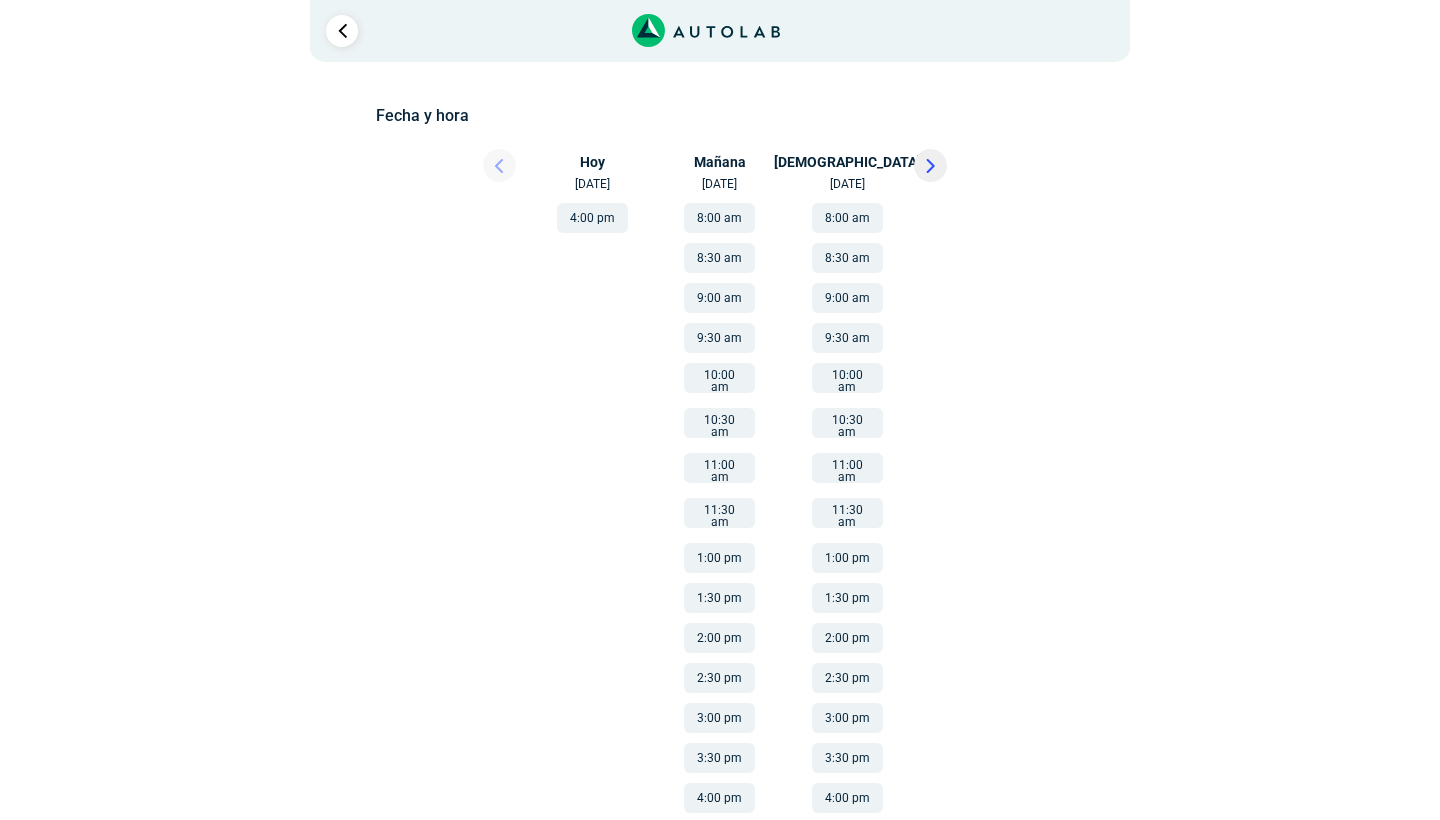 click on "11:00 am" at bounding box center [719, 468] 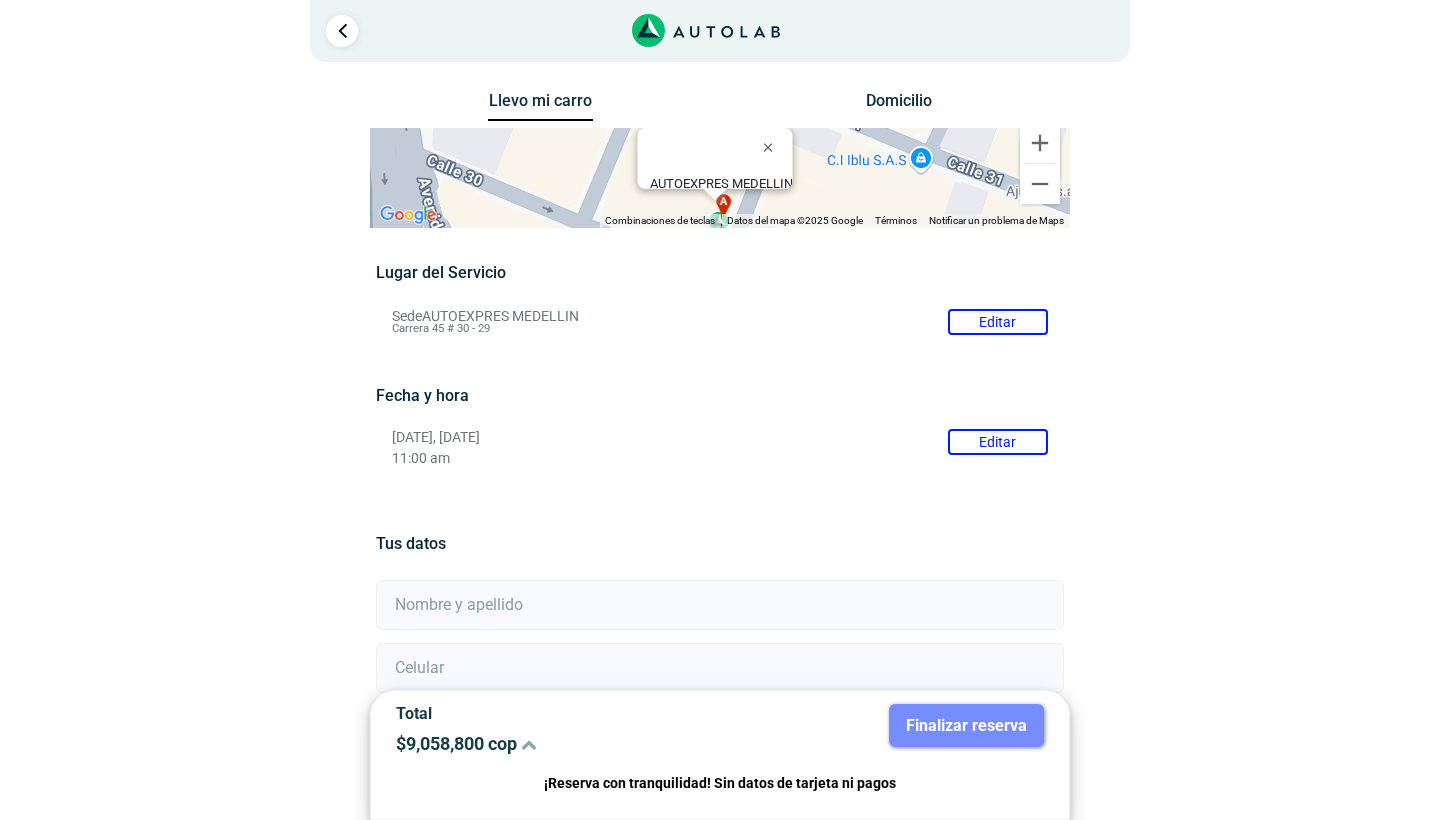 scroll, scrollTop: 0, scrollLeft: 0, axis: both 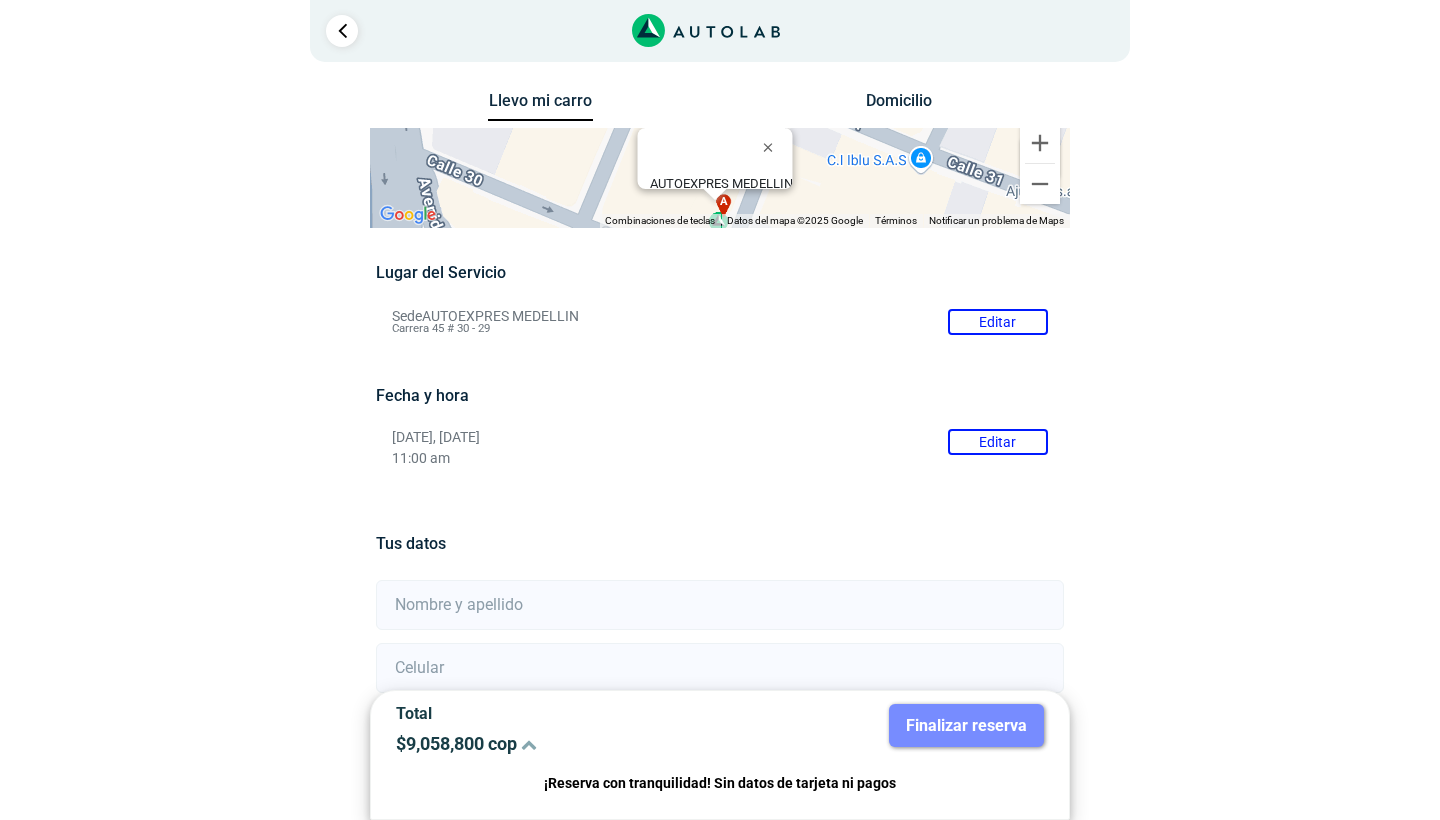 click at bounding box center (529, 744) 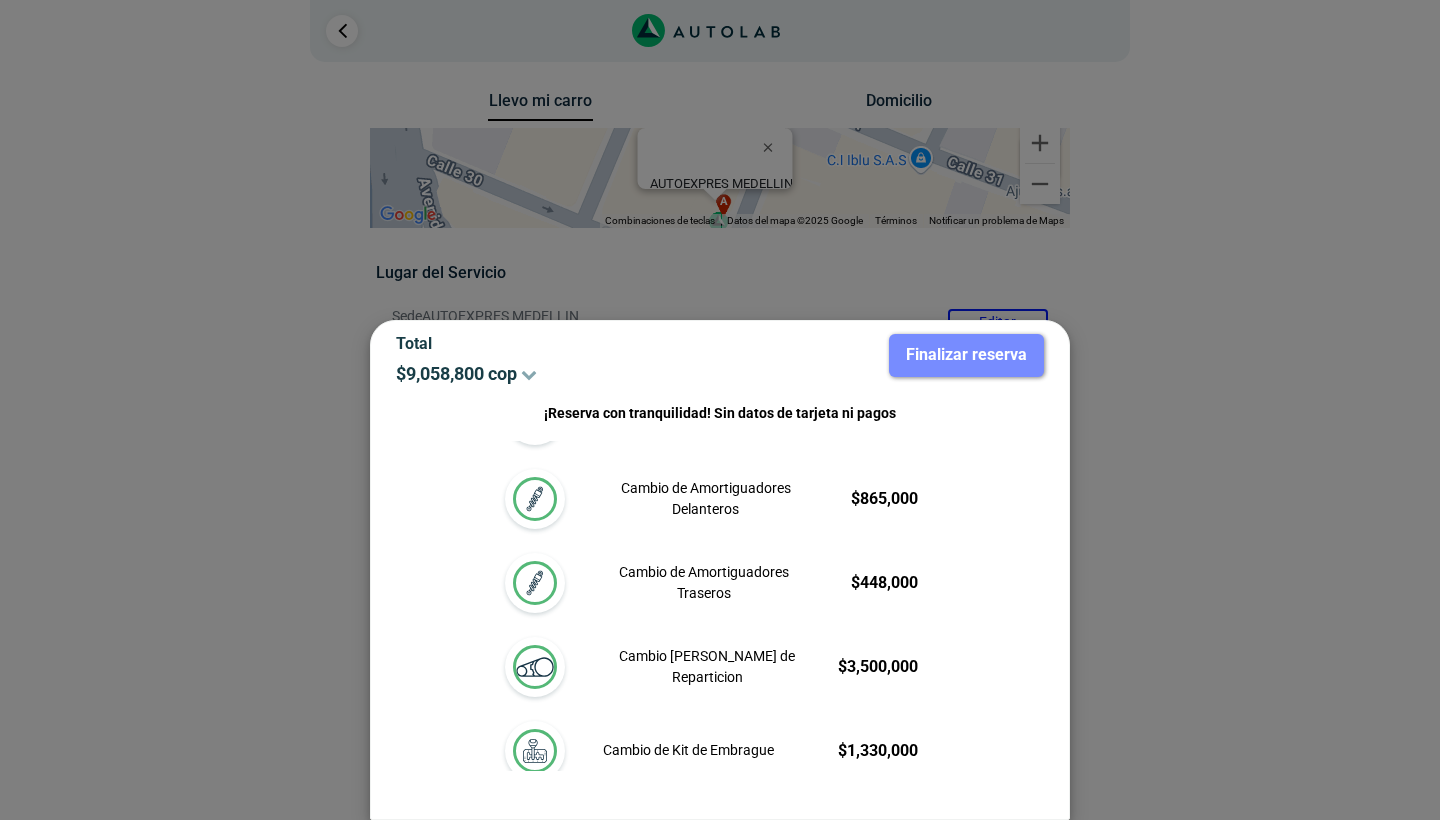 scroll, scrollTop: 846, scrollLeft: 0, axis: vertical 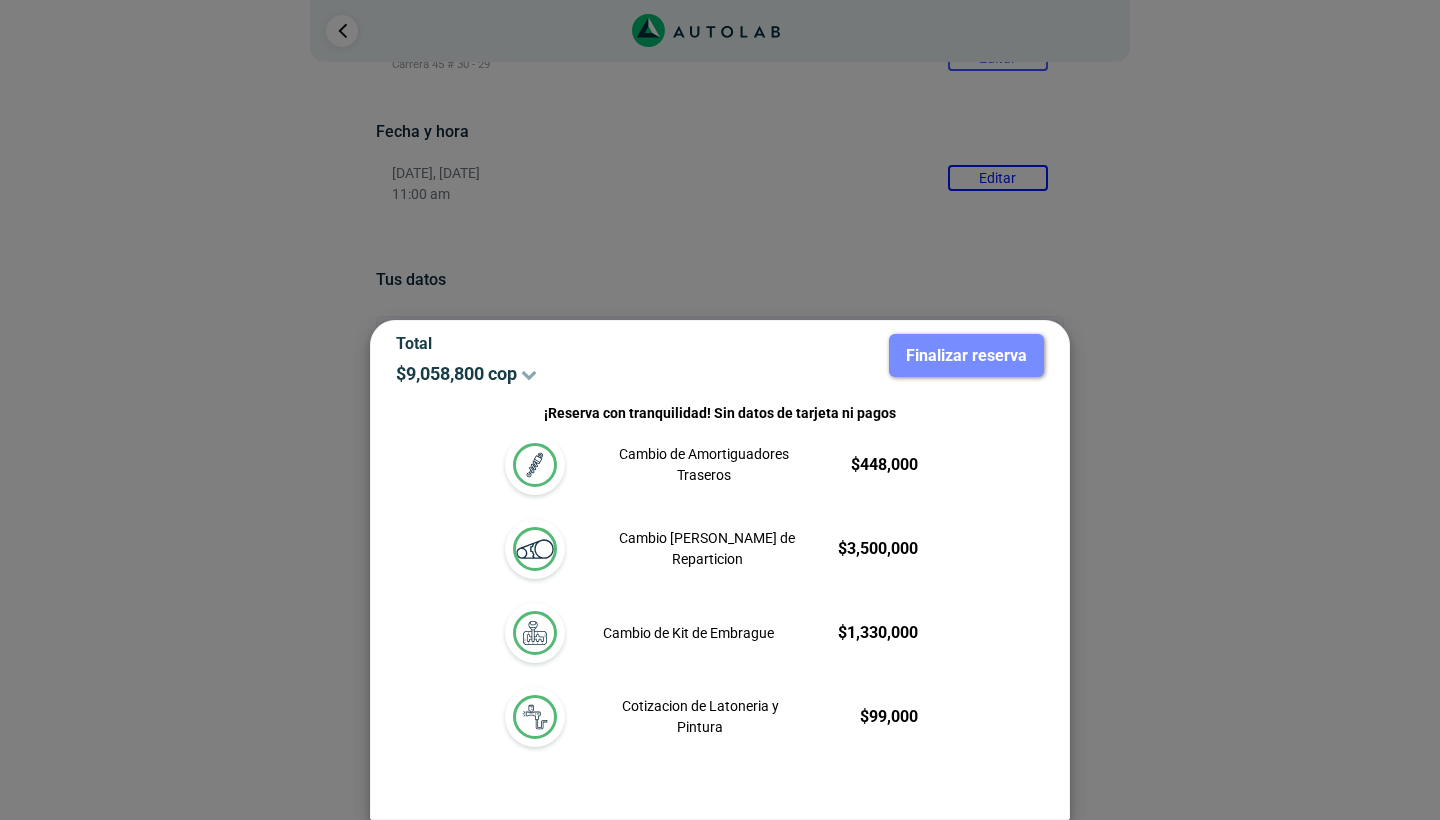 click at bounding box center [720, 410] 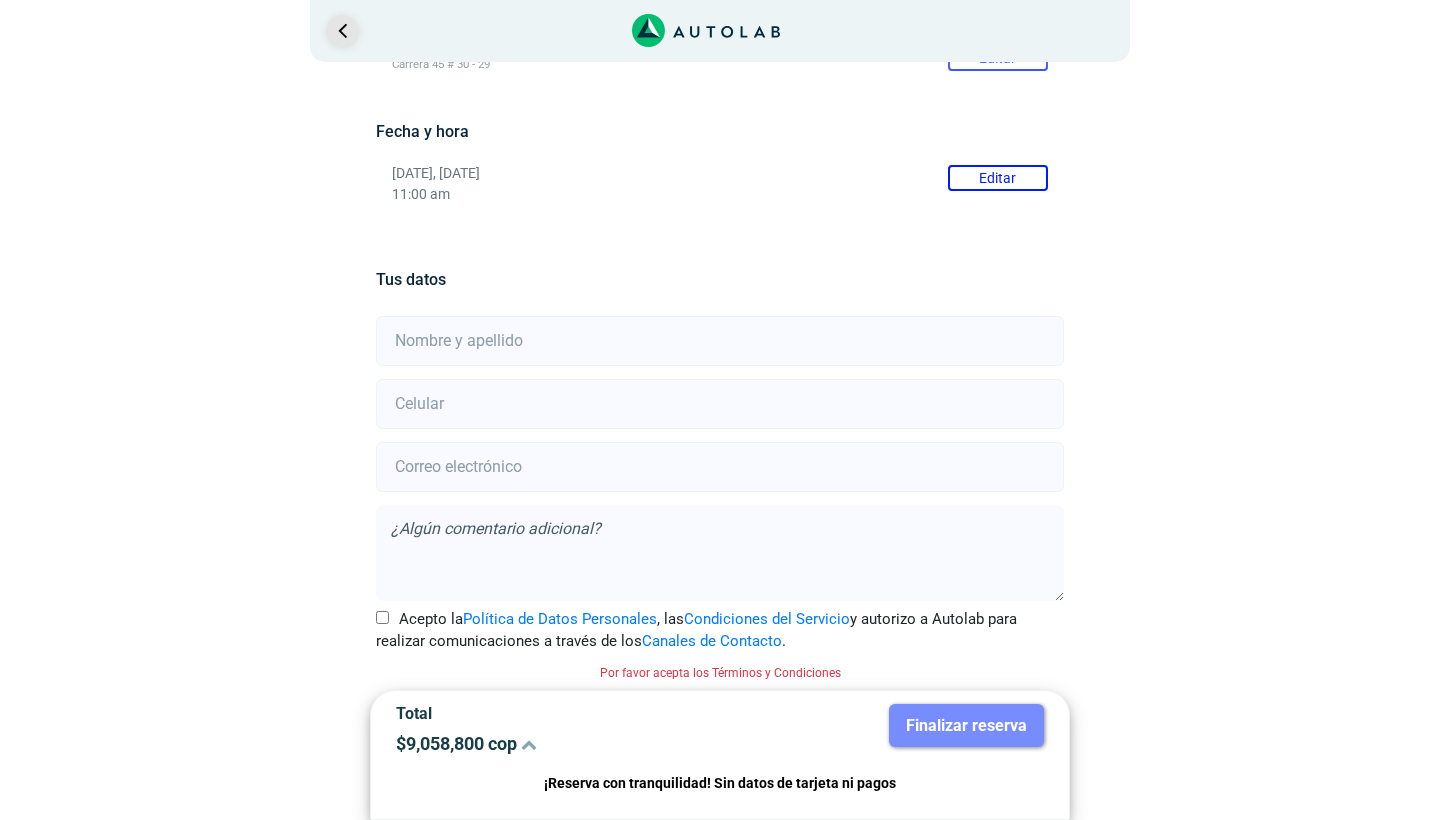 click at bounding box center (342, 31) 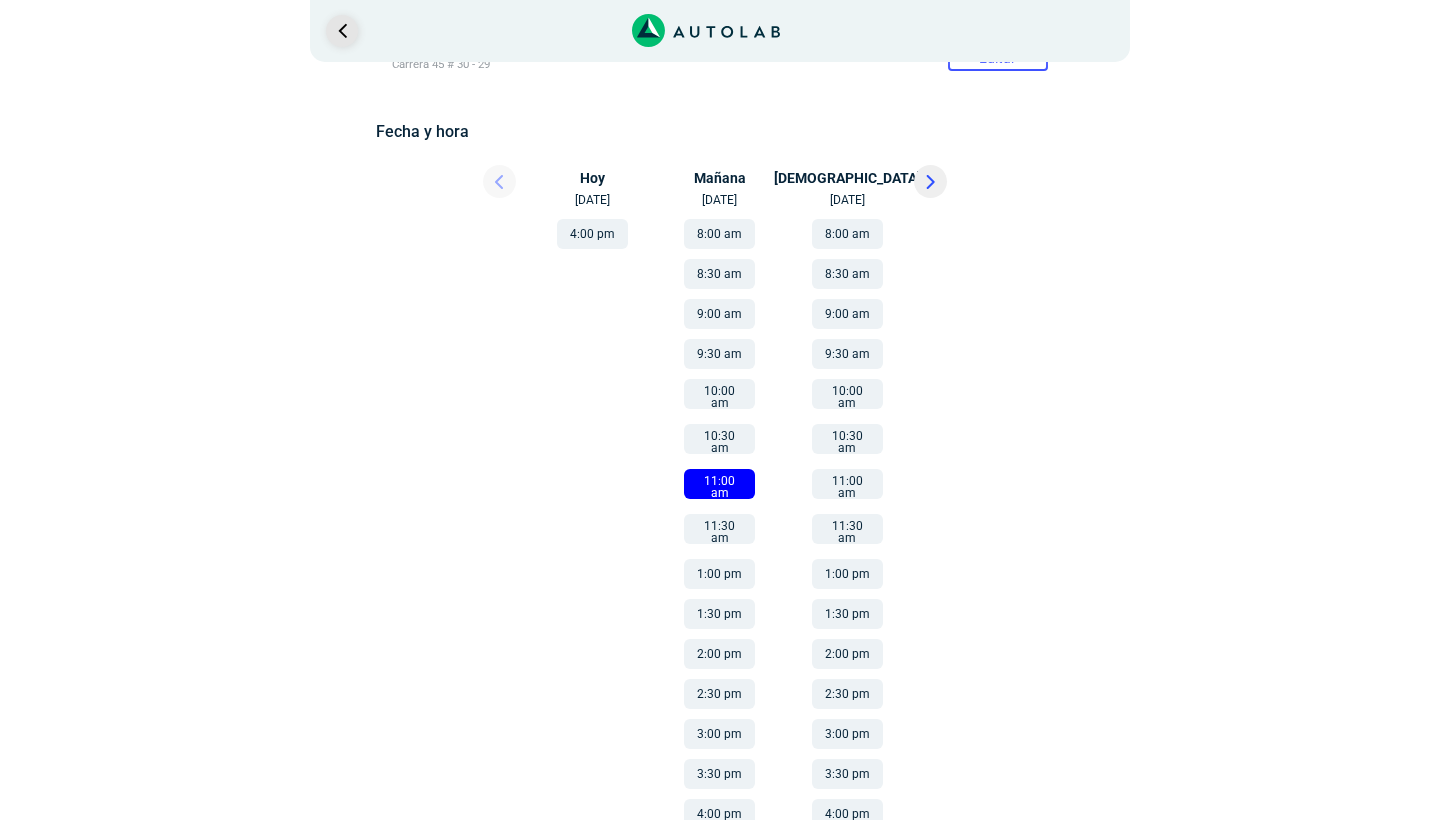click at bounding box center (342, 31) 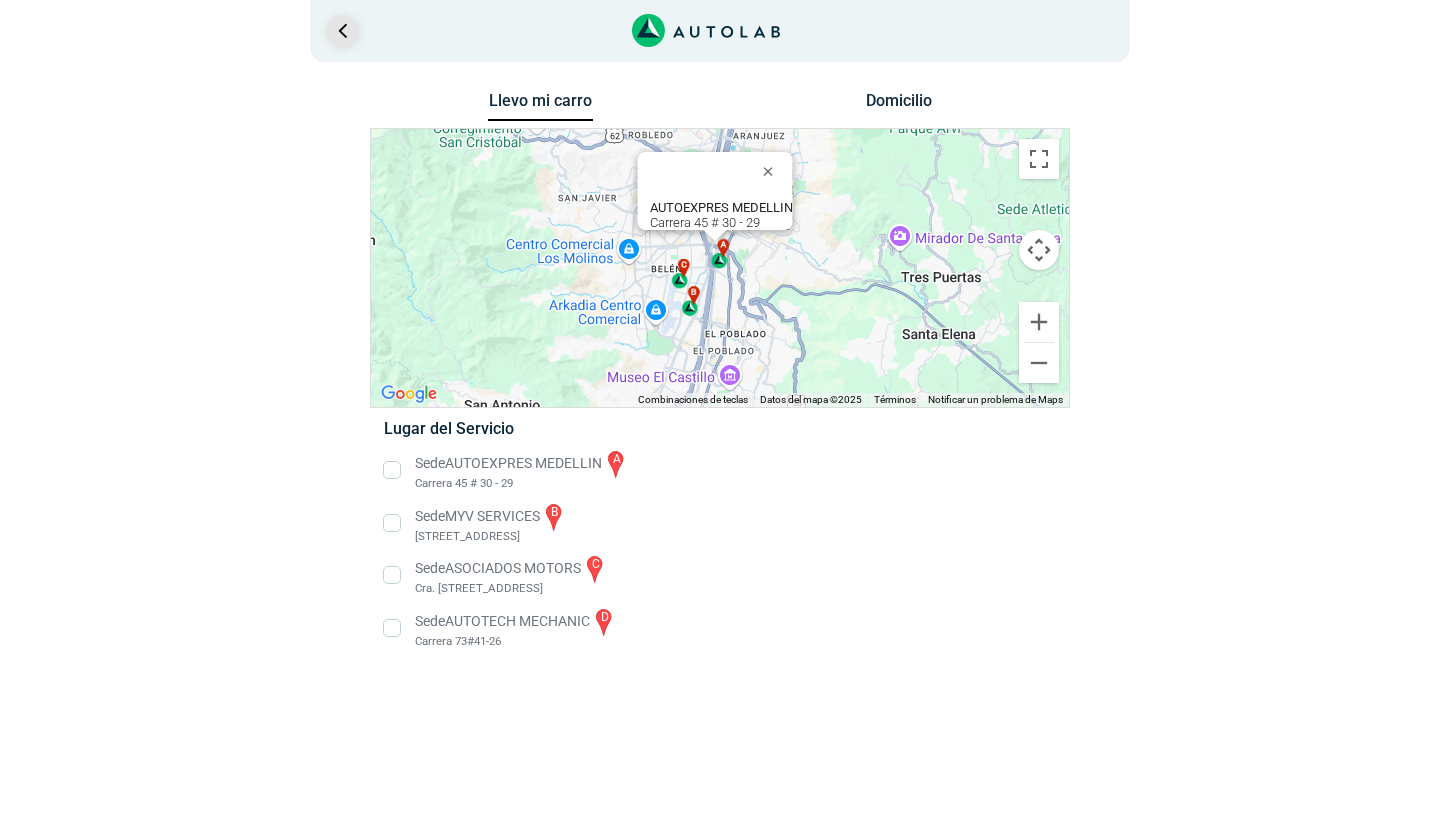 click at bounding box center (342, 31) 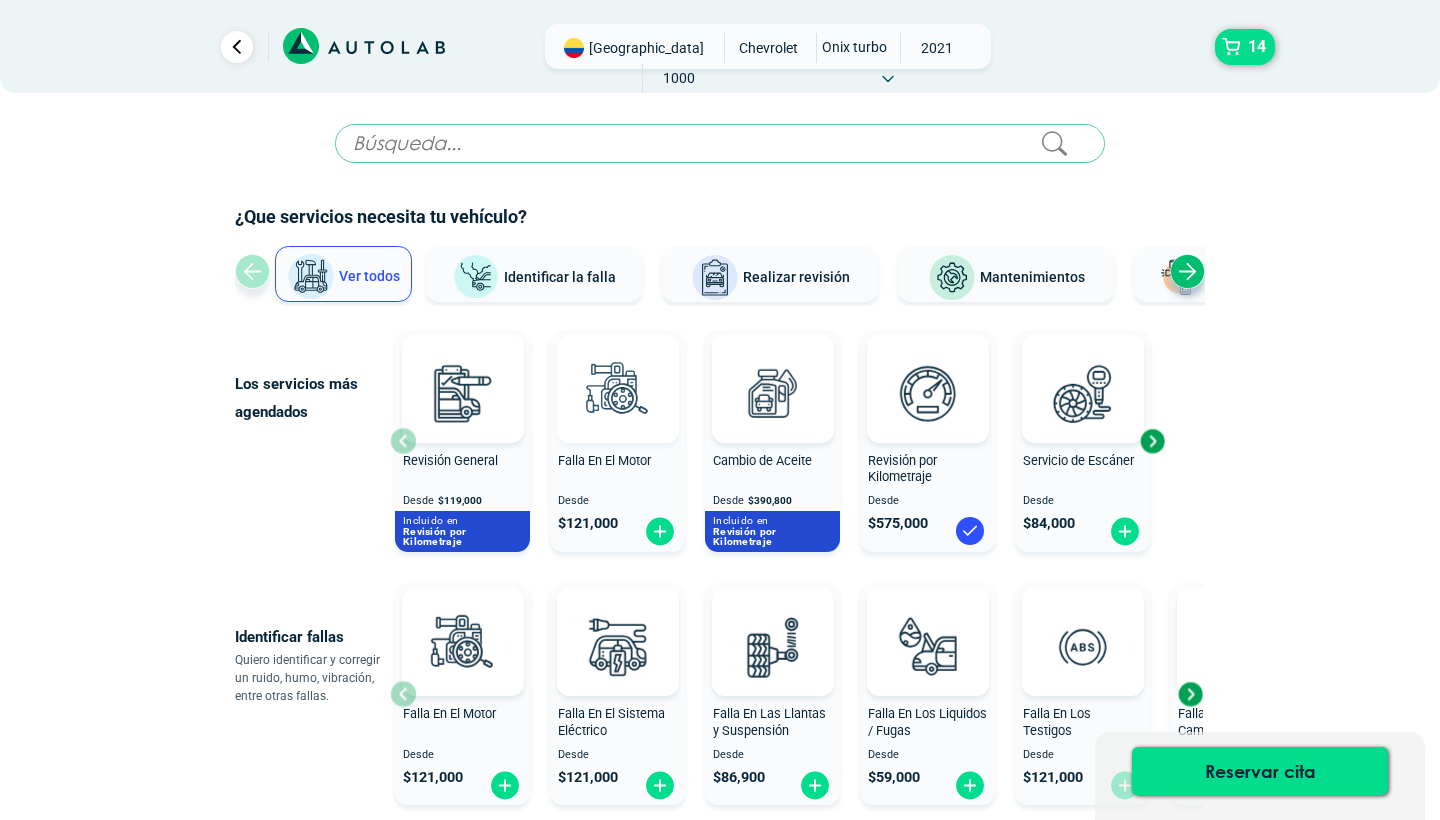 scroll, scrollTop: 0, scrollLeft: 0, axis: both 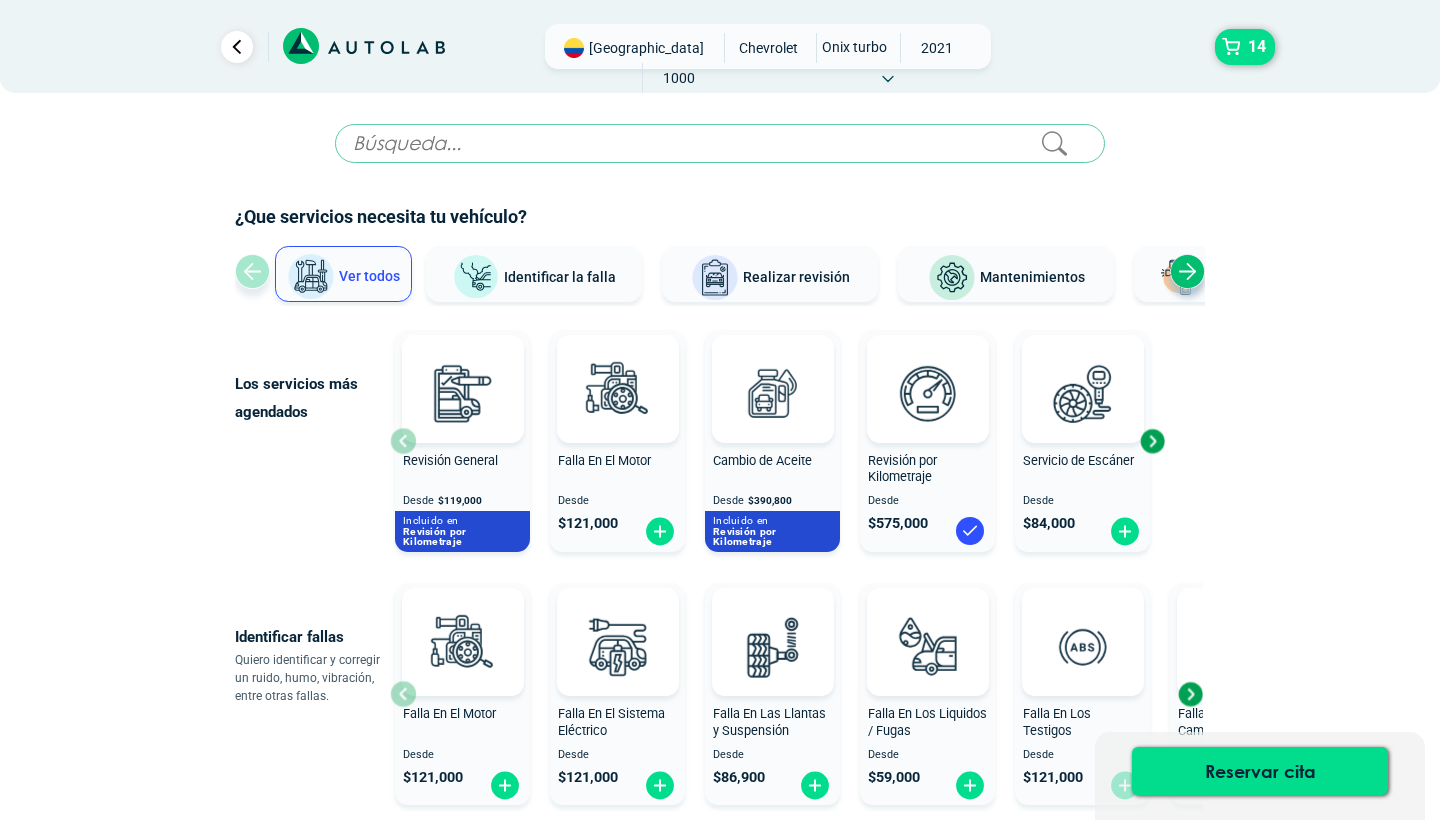 click at bounding box center [1152, 441] 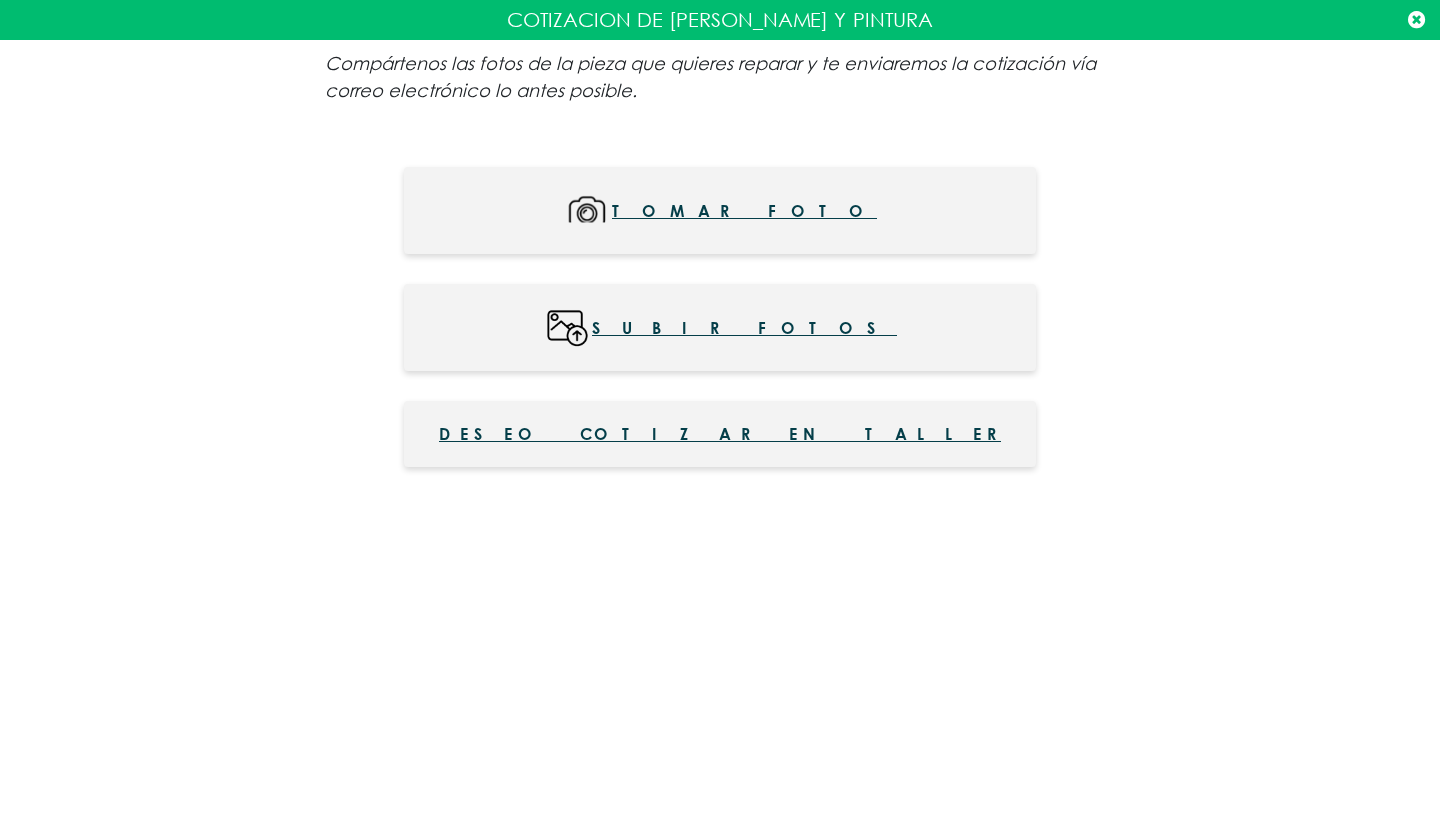 click at bounding box center [1416, 20] 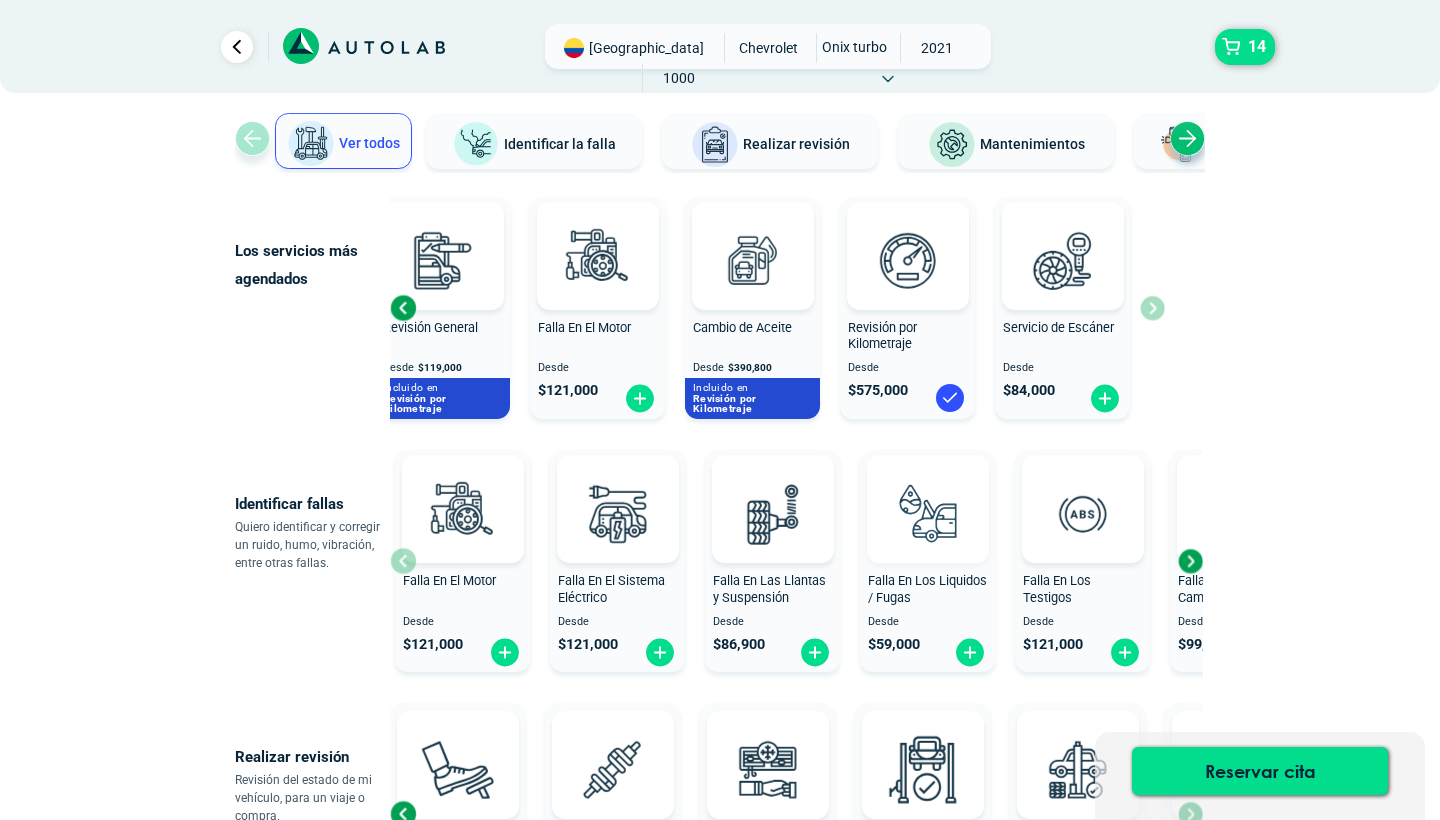 scroll, scrollTop: 201, scrollLeft: 0, axis: vertical 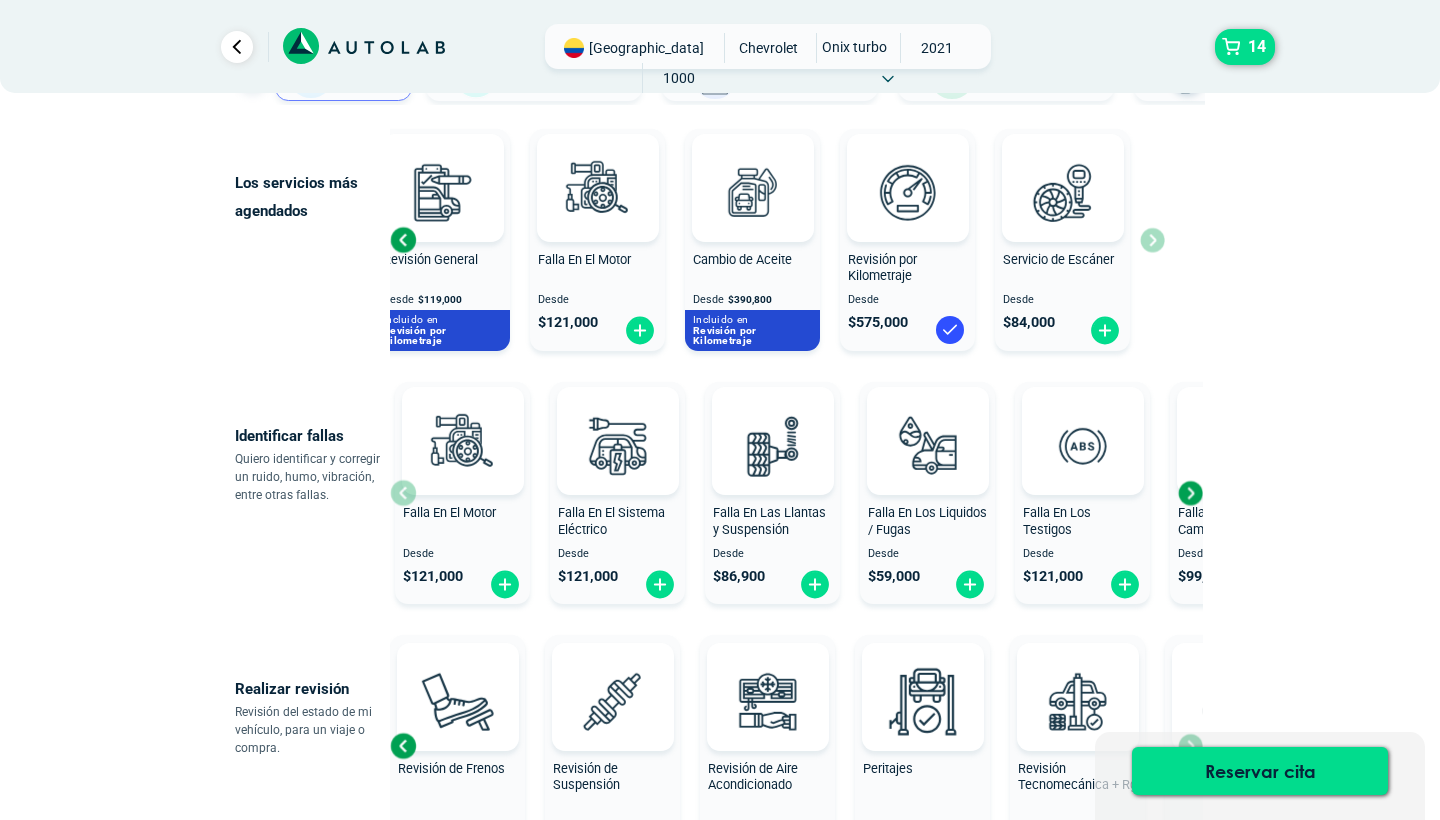 click at bounding box center (1190, 493) 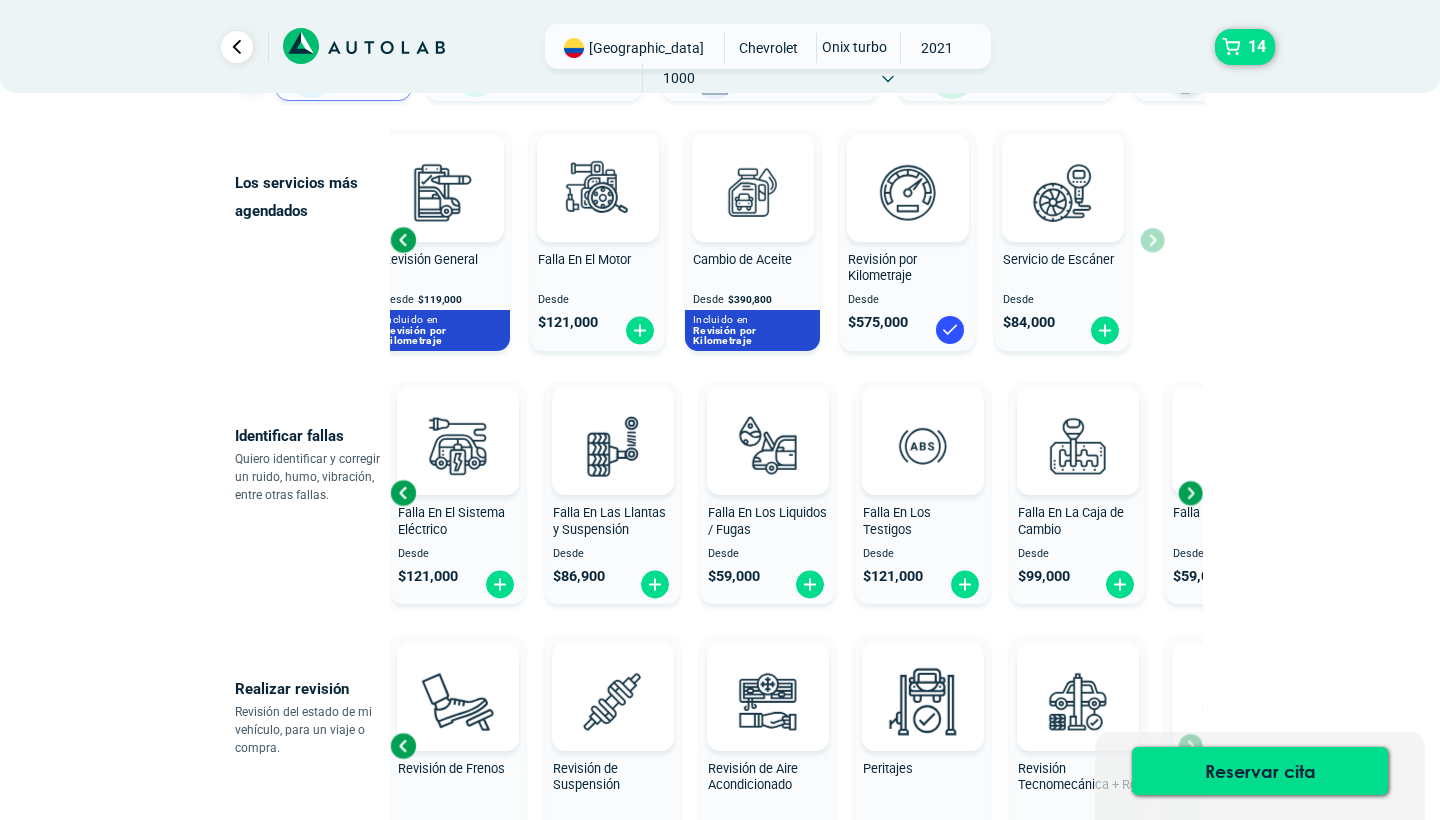 click at bounding box center [1190, 493] 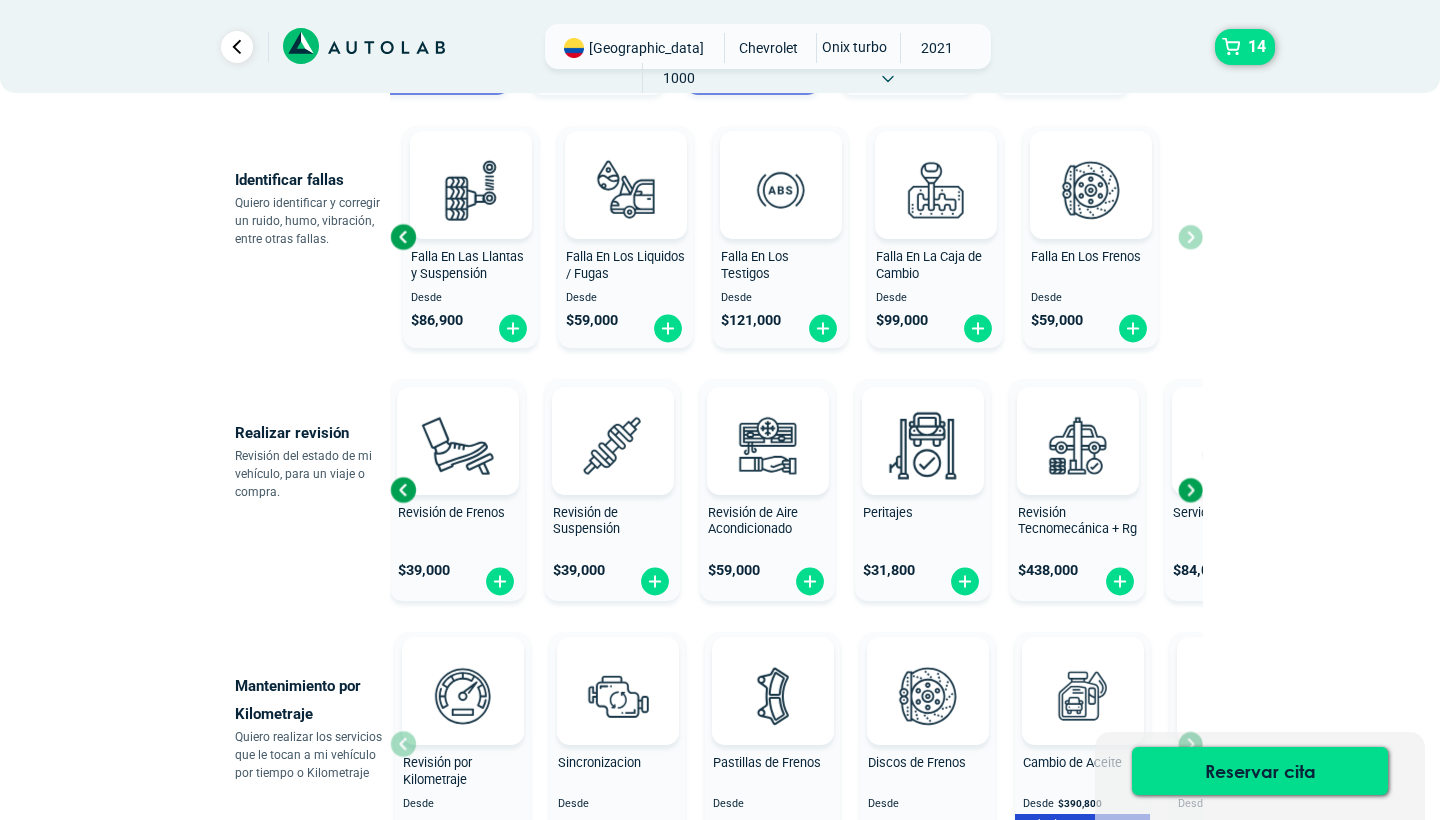 scroll, scrollTop: 458, scrollLeft: 0, axis: vertical 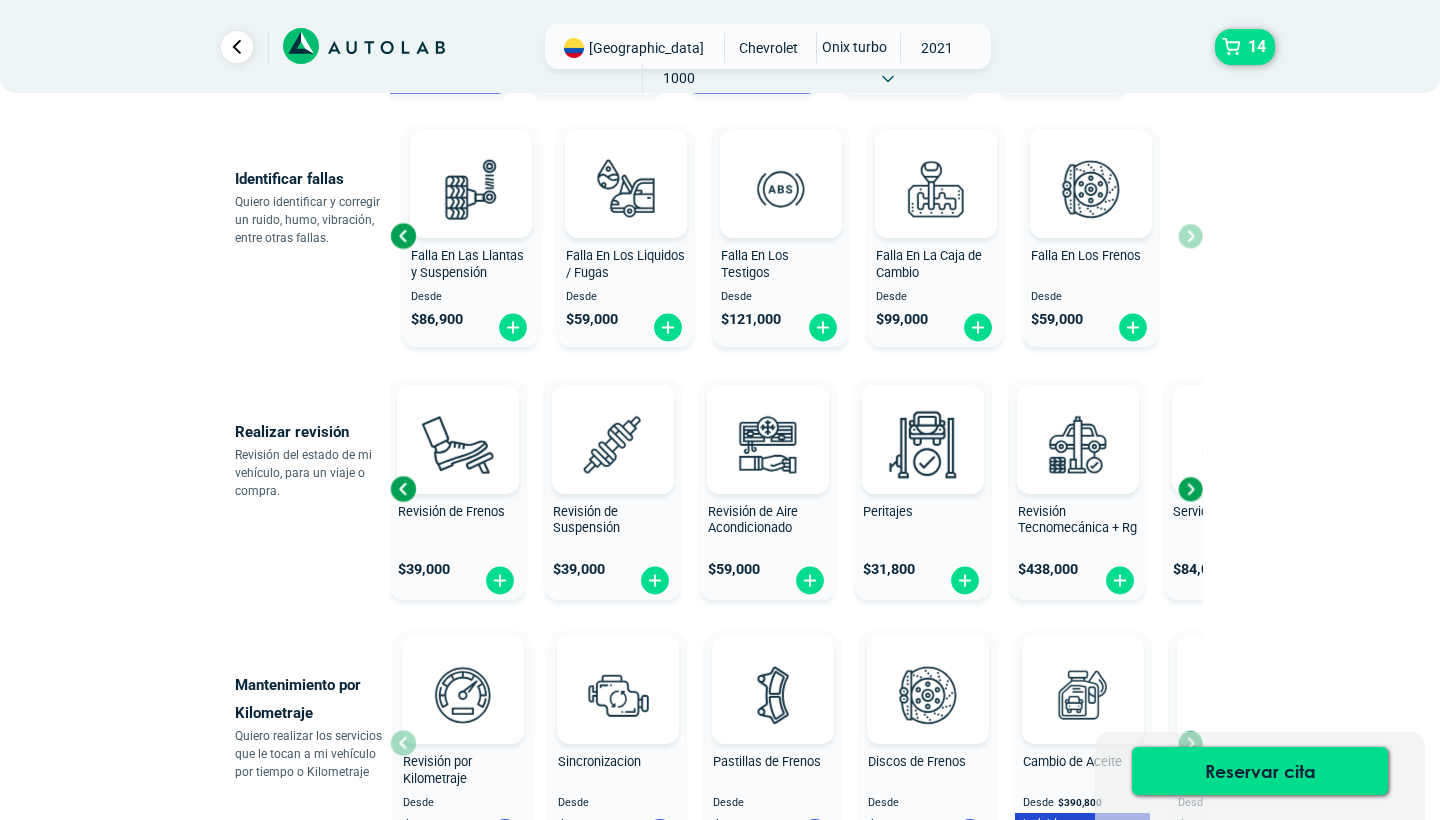 click at bounding box center (1190, 489) 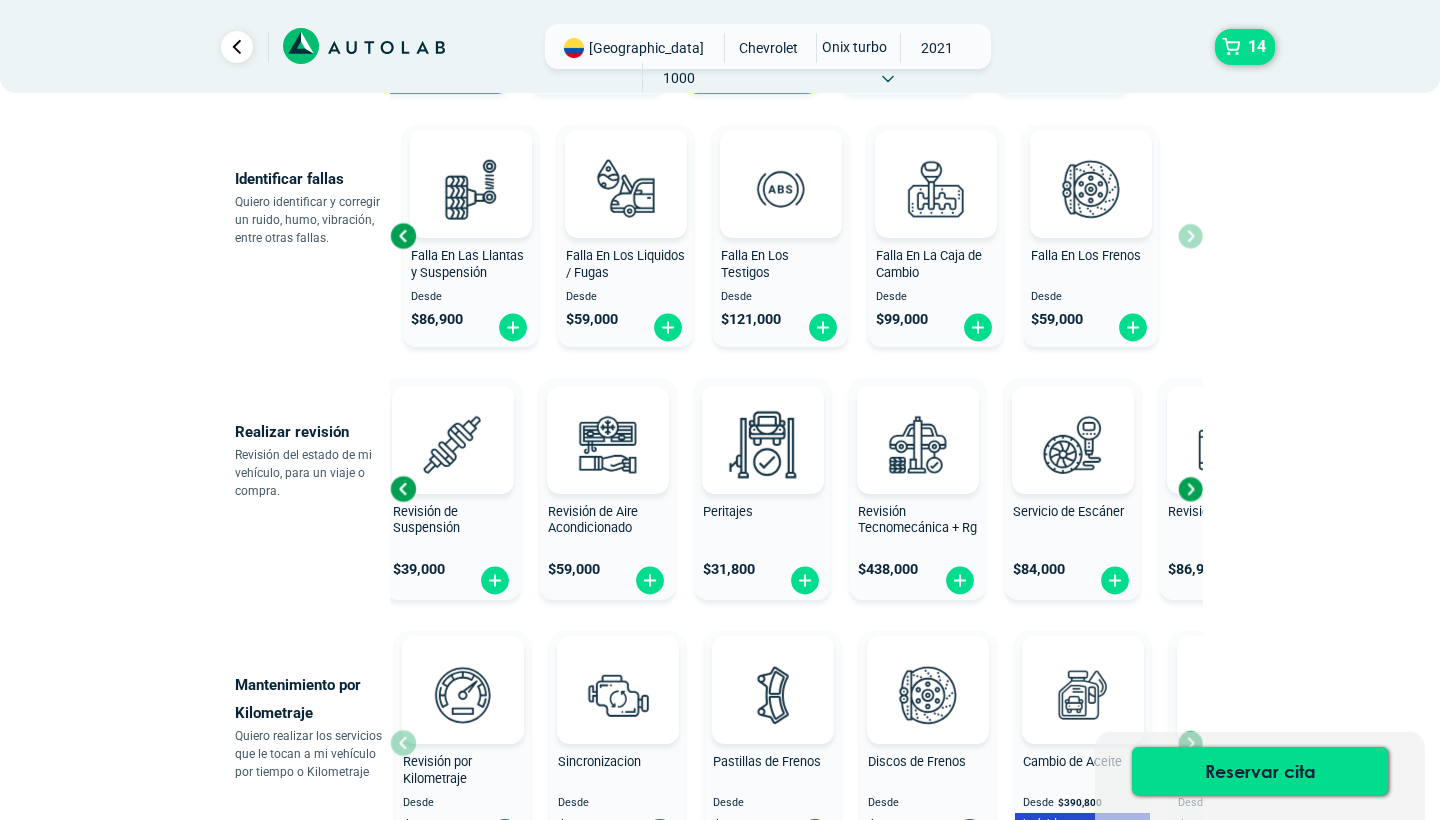 click at bounding box center [1190, 489] 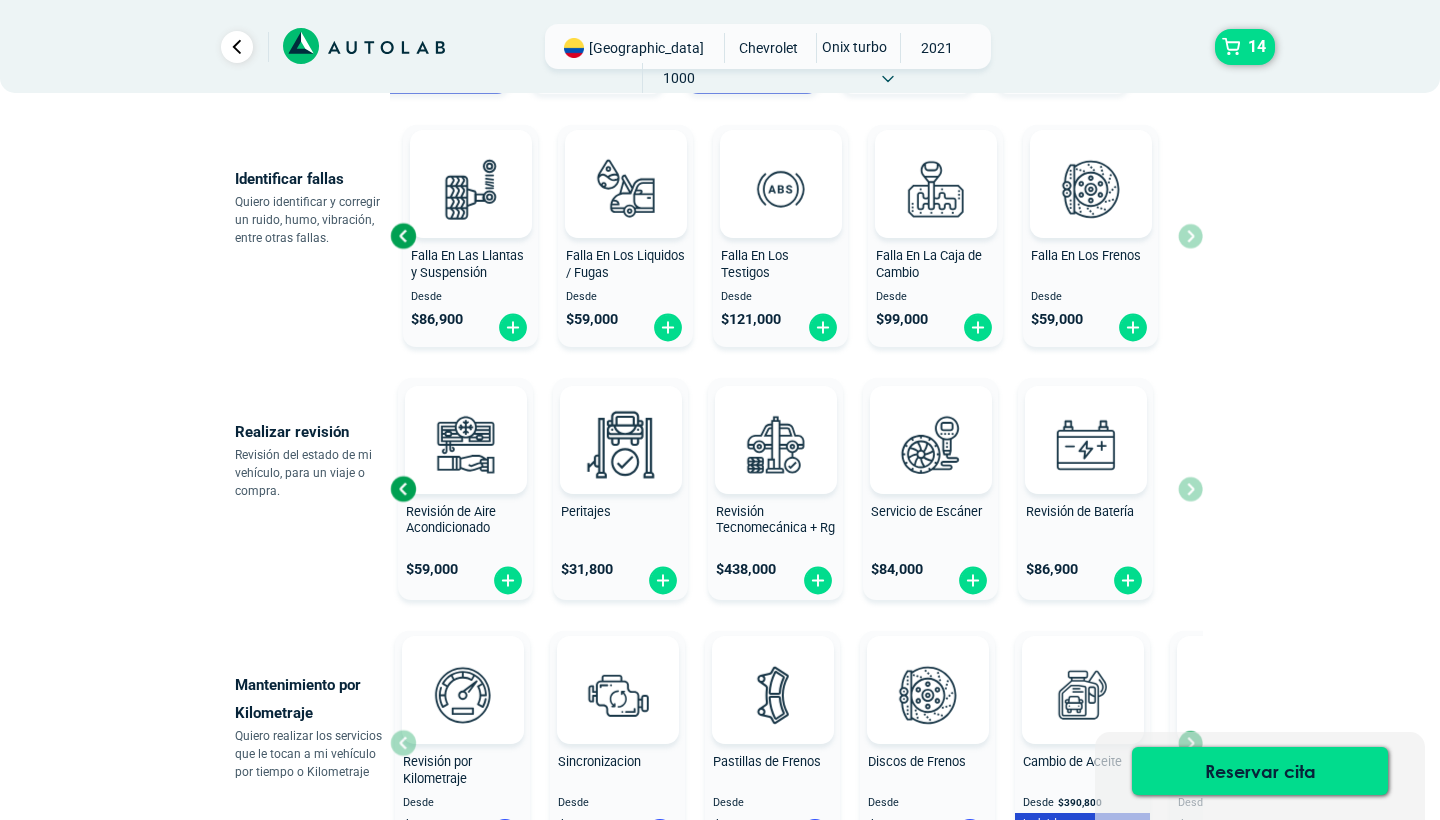 click on "Revisión General
$ 119,000
Incluido en
Revisión por Kilometraje
Revisión de Frenos
$ 39,000
Revisión de Suspensión
$ 39,000
Revisión de Aire Acondicionado" at bounding box center [796, 489] 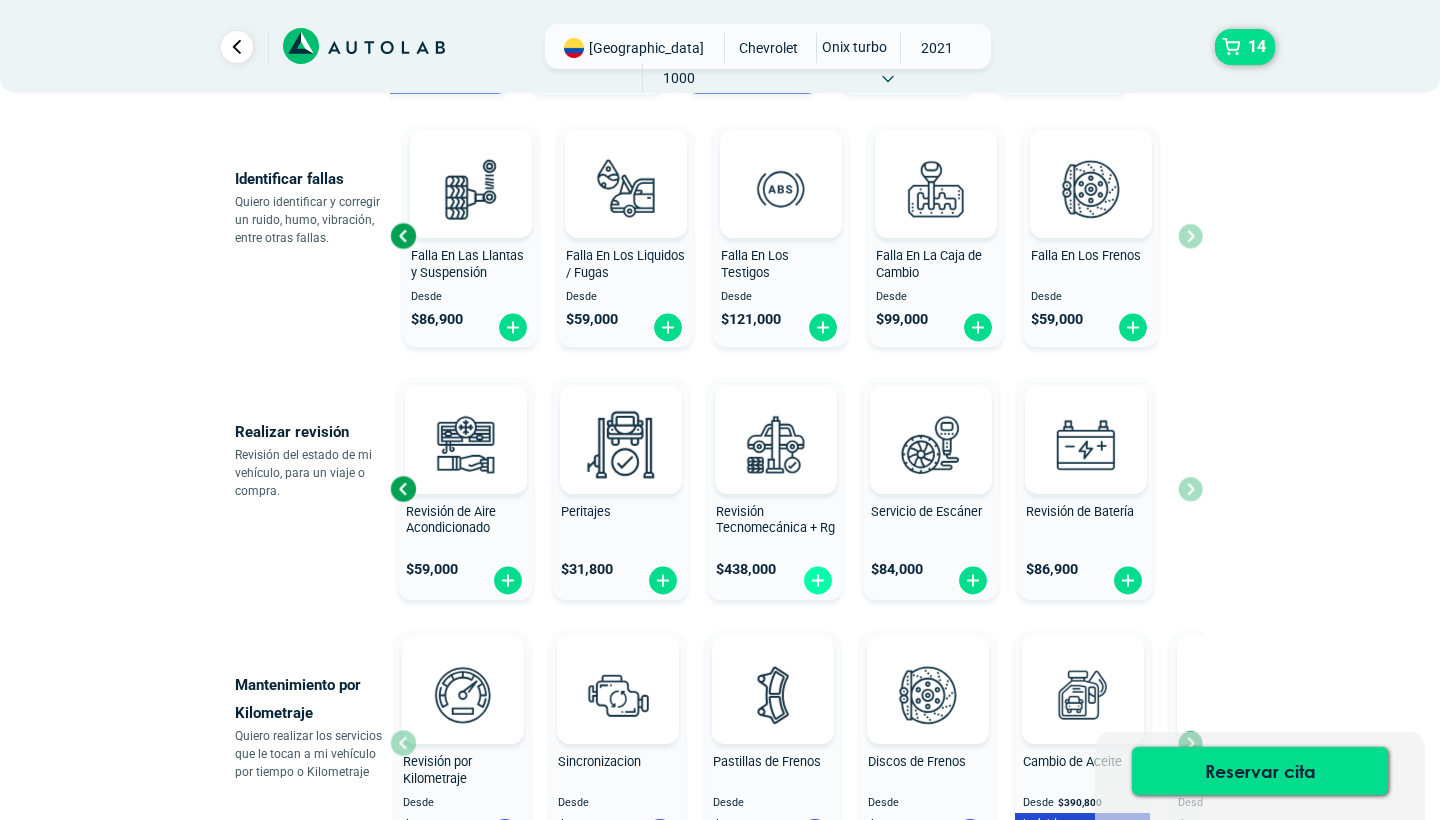 click at bounding box center [818, 580] 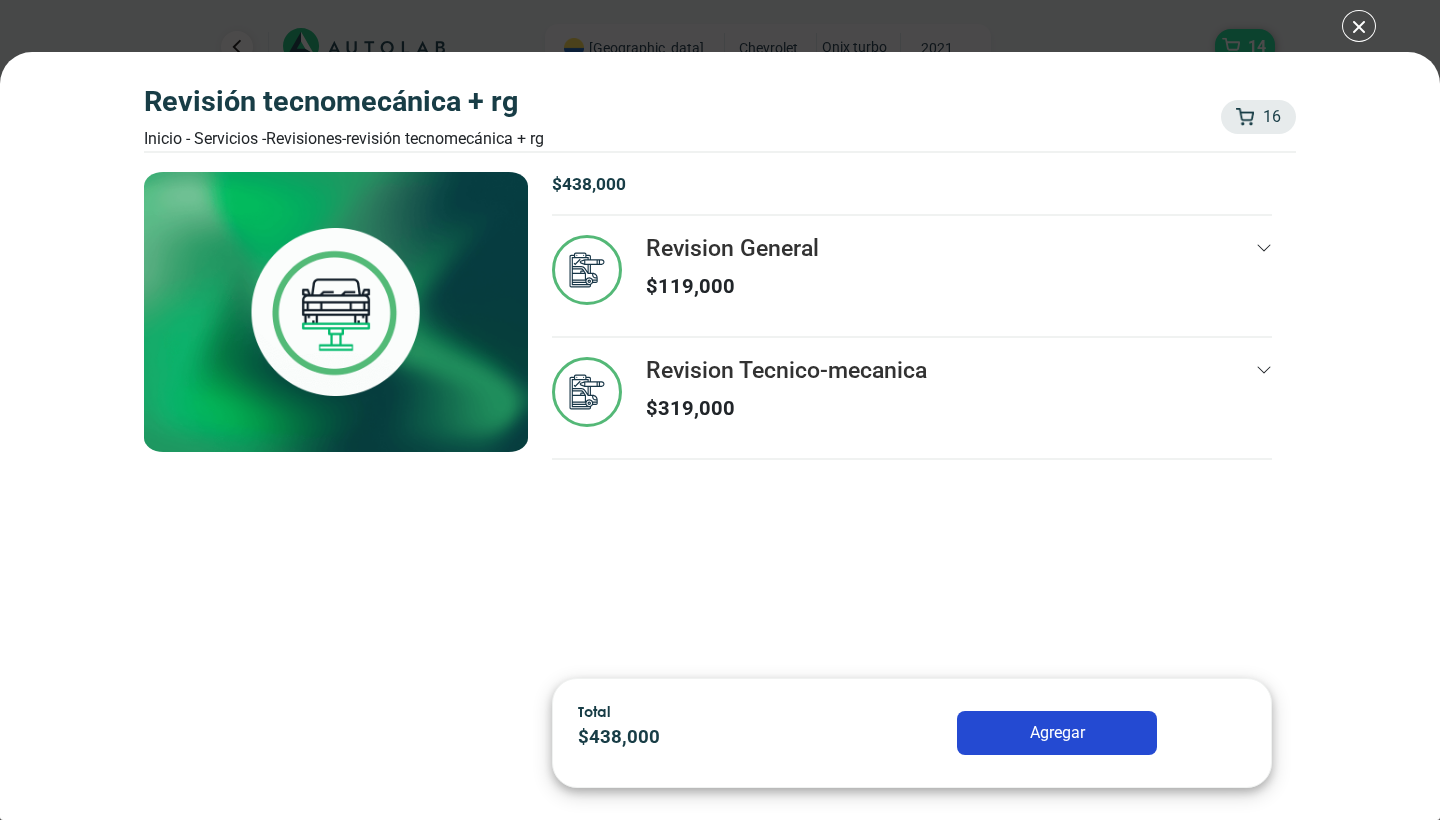 scroll, scrollTop: 0, scrollLeft: 0, axis: both 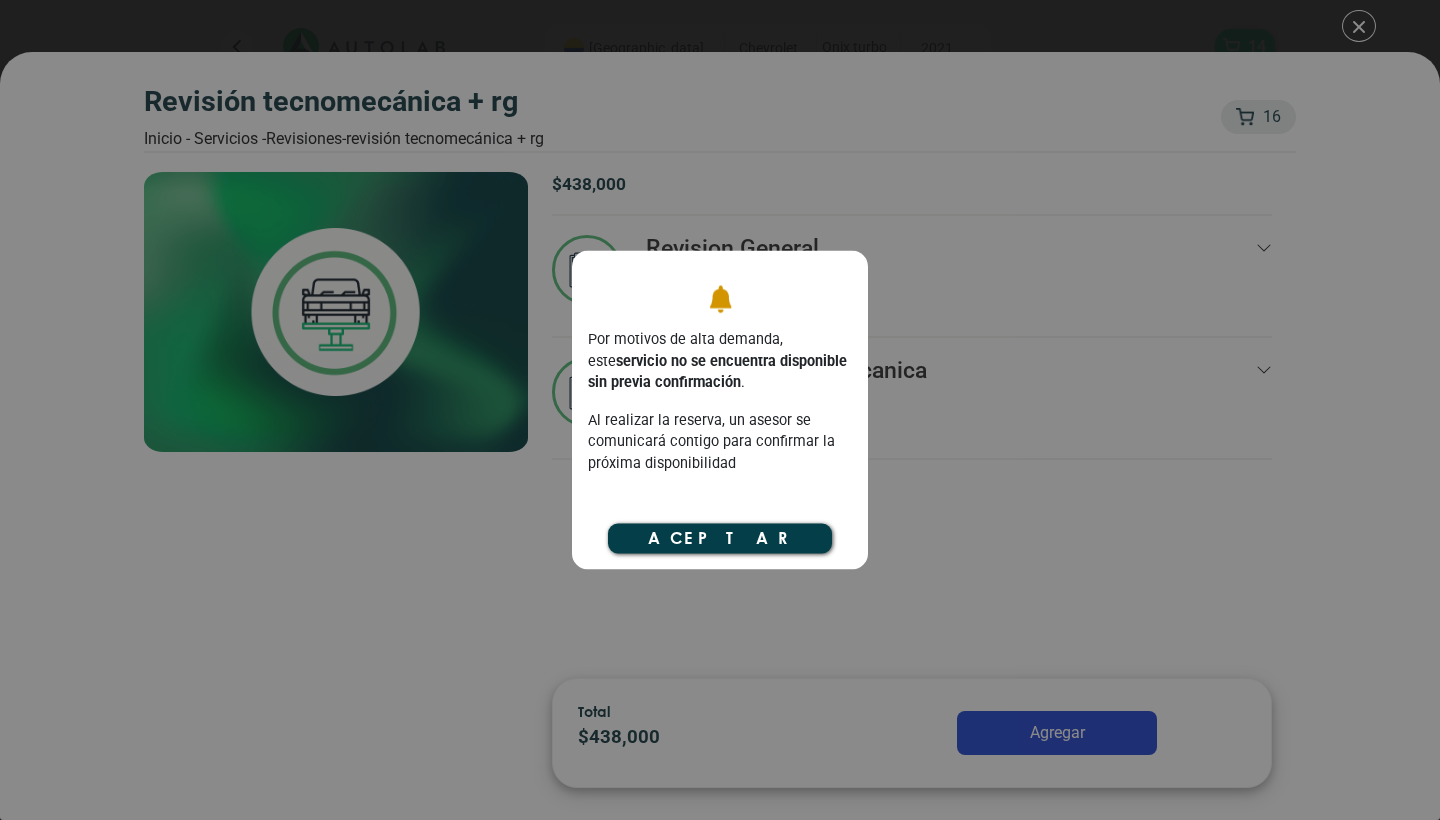 click on "Aceptar" at bounding box center (720, 538) 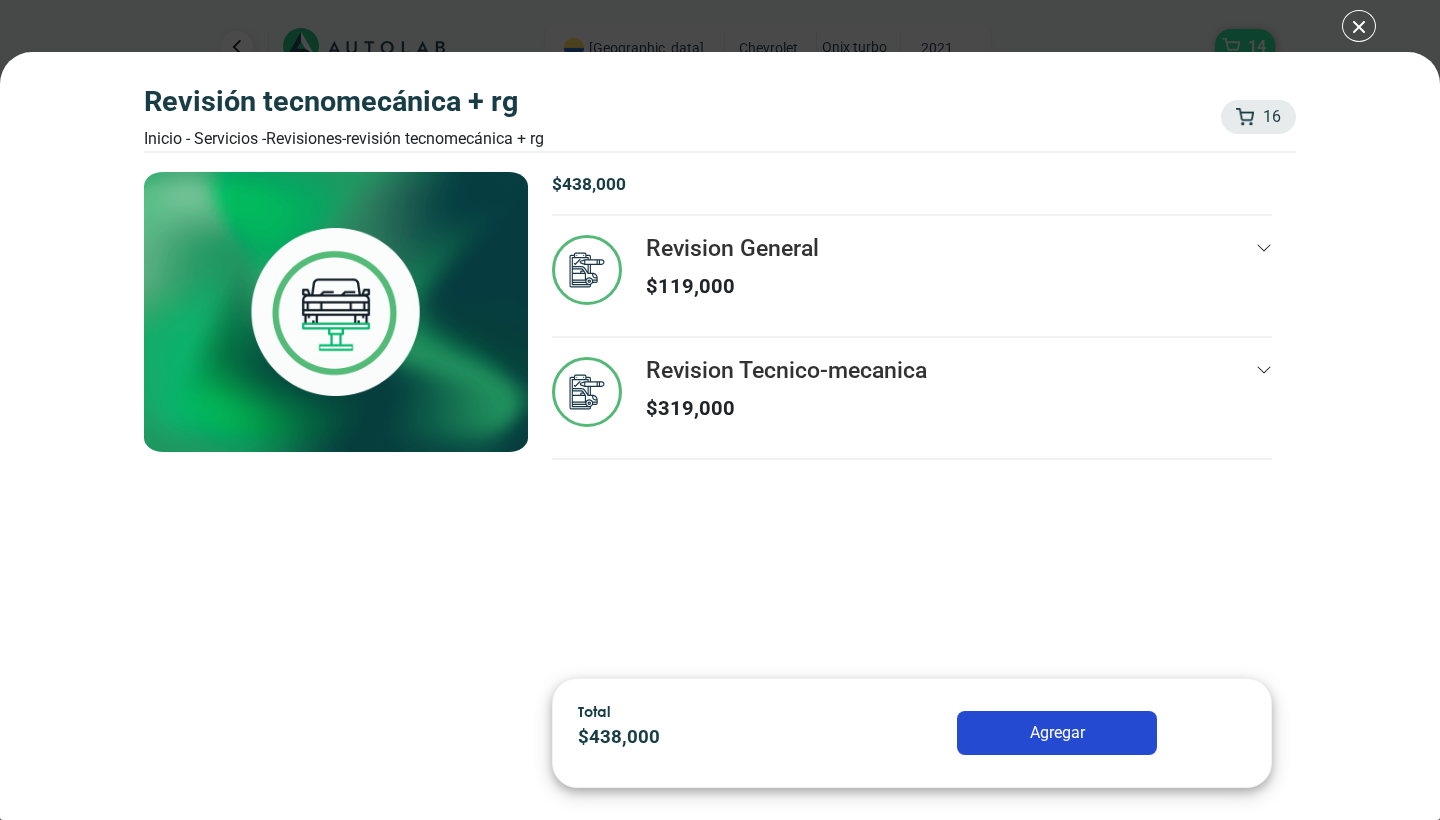 click on "Agregar" at bounding box center (1057, 733) 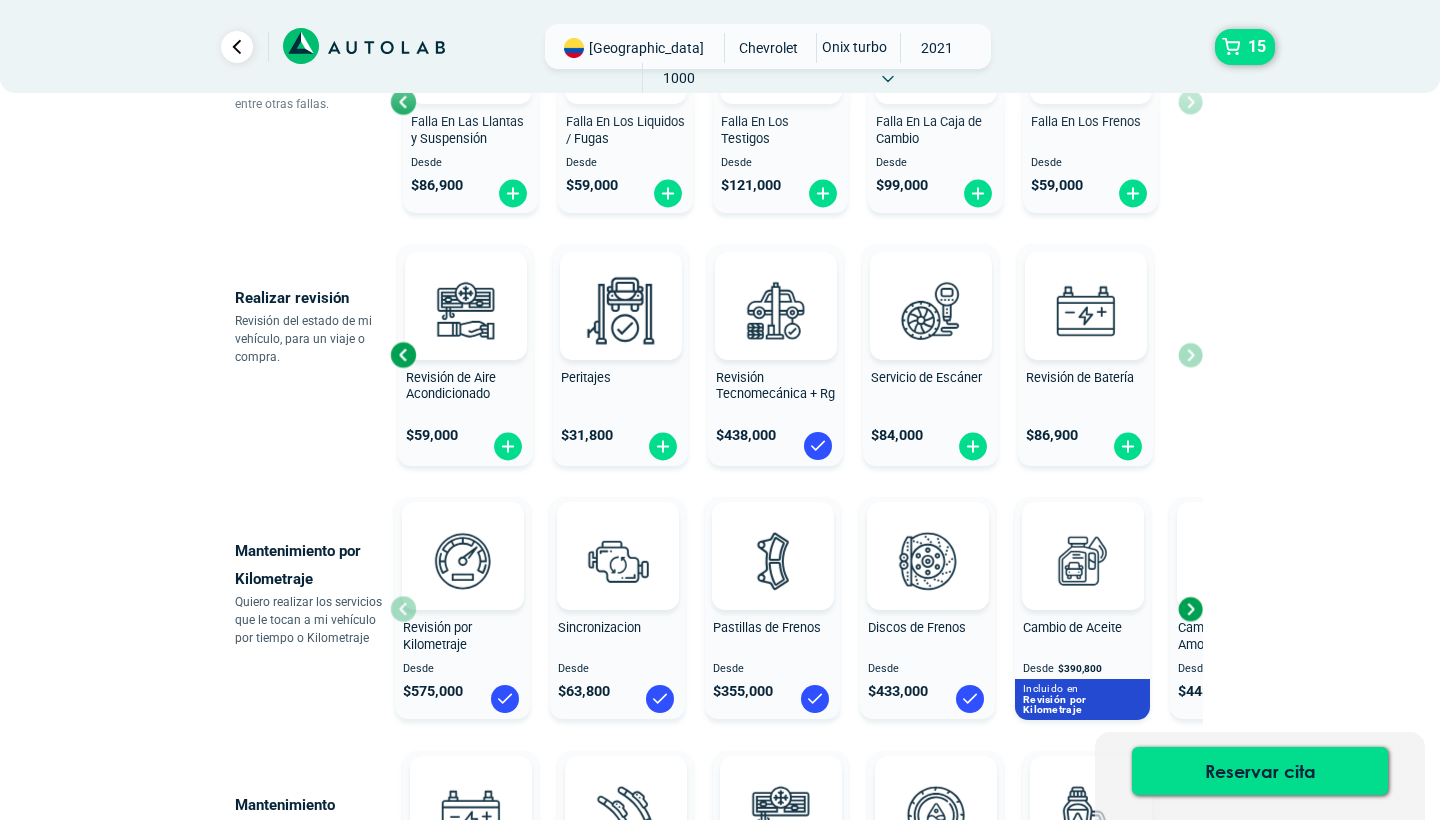 scroll, scrollTop: 600, scrollLeft: 0, axis: vertical 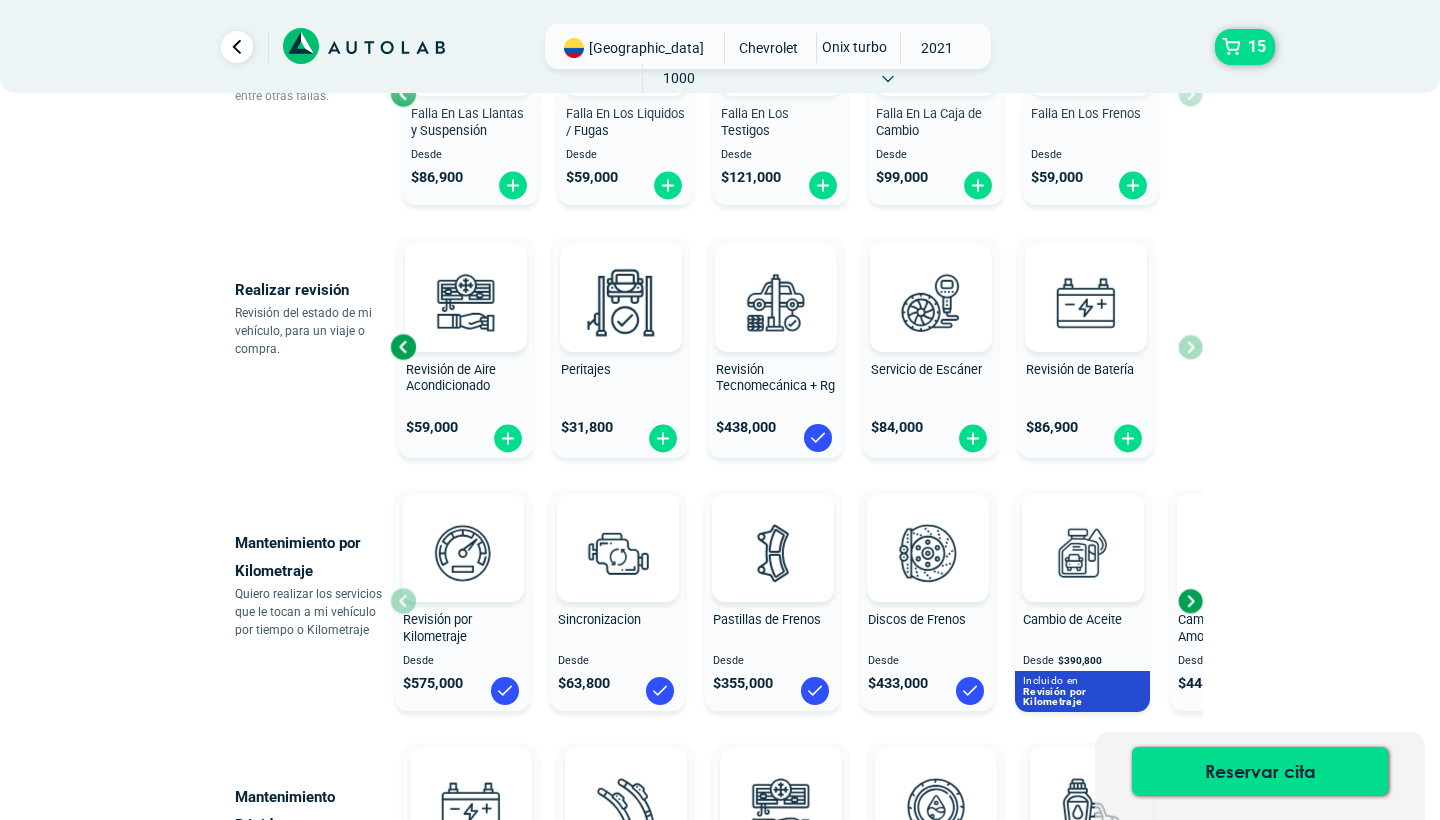 click at bounding box center [1190, 601] 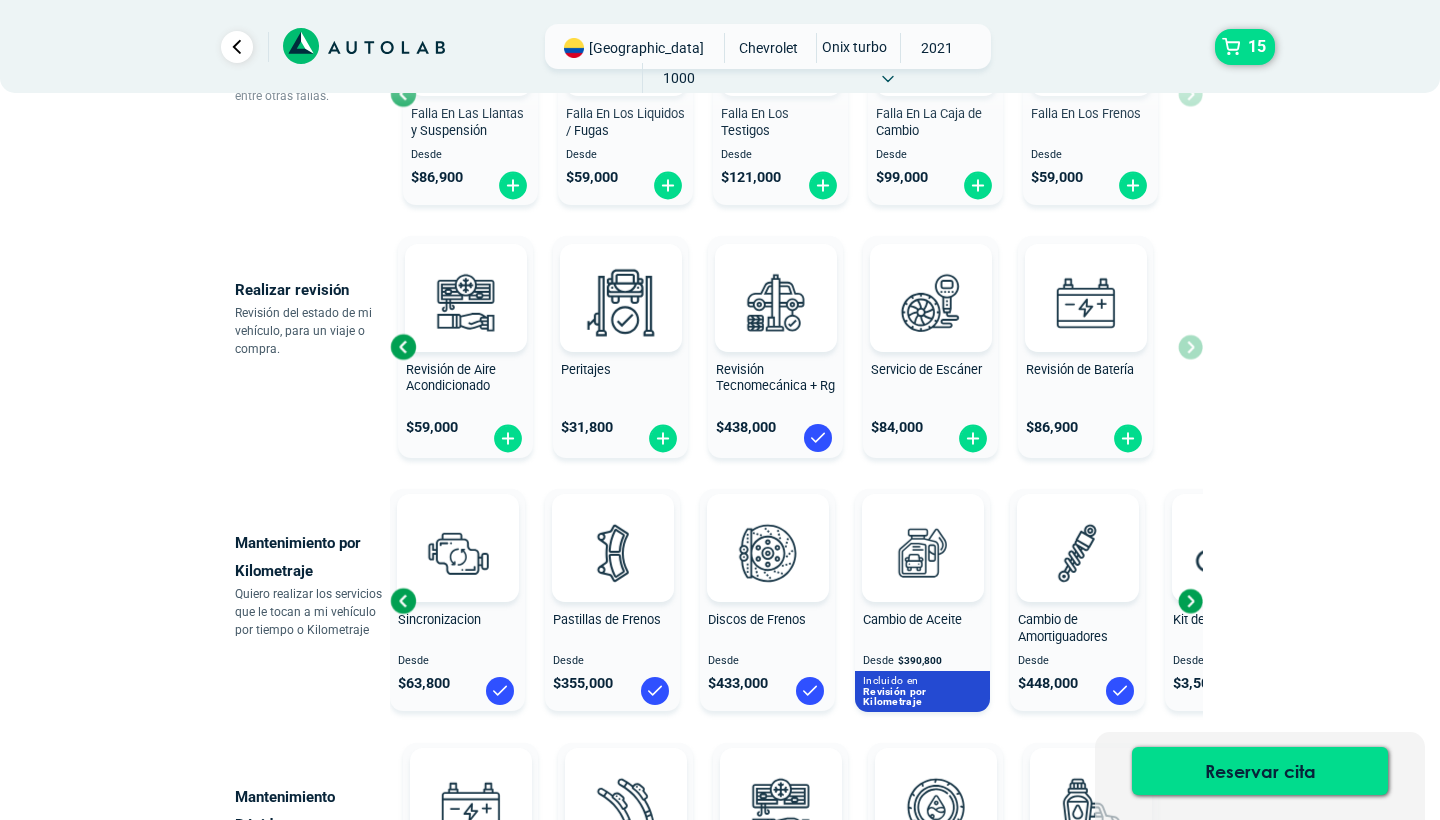click at bounding box center (1190, 601) 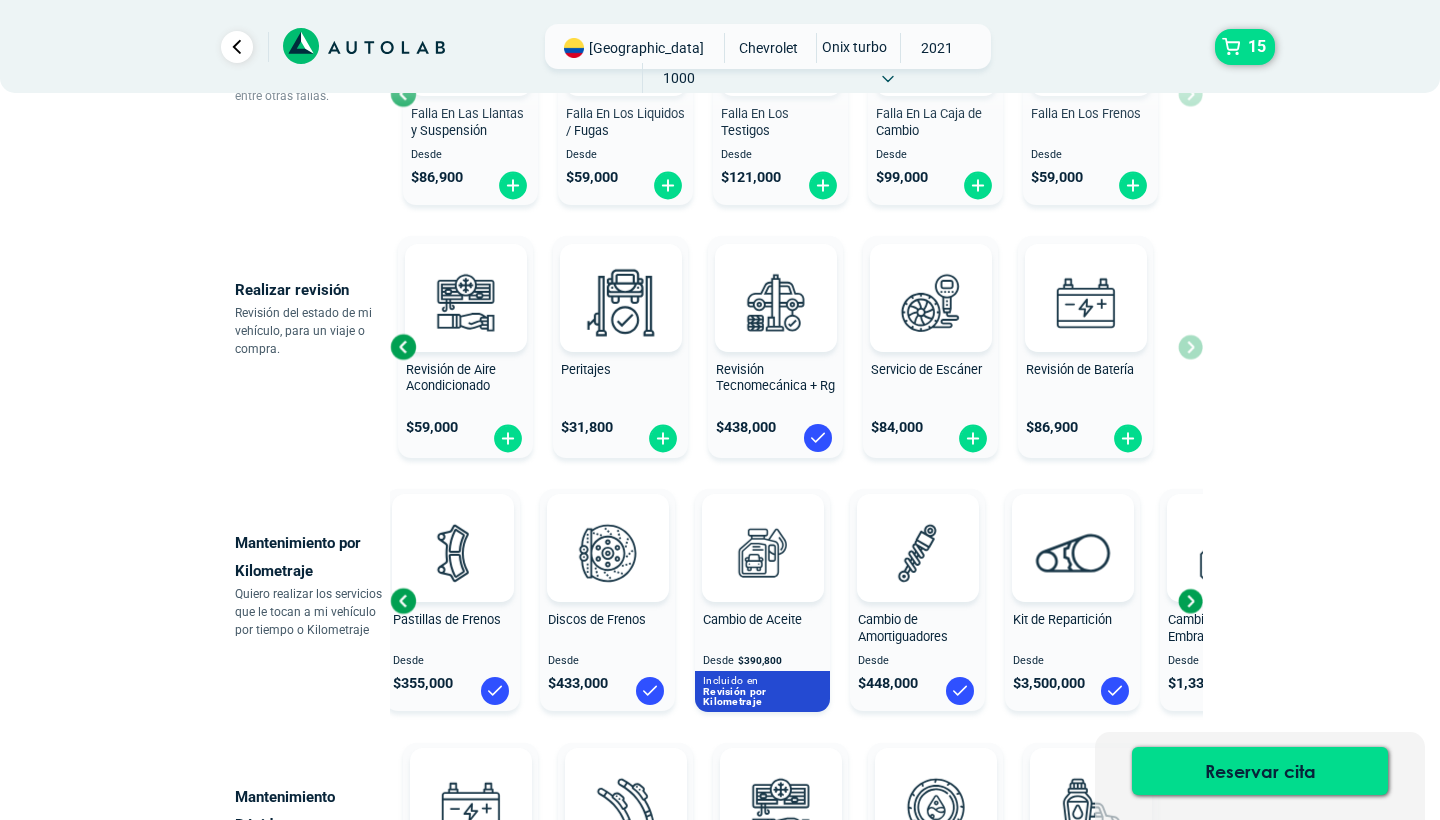 click at bounding box center [1190, 601] 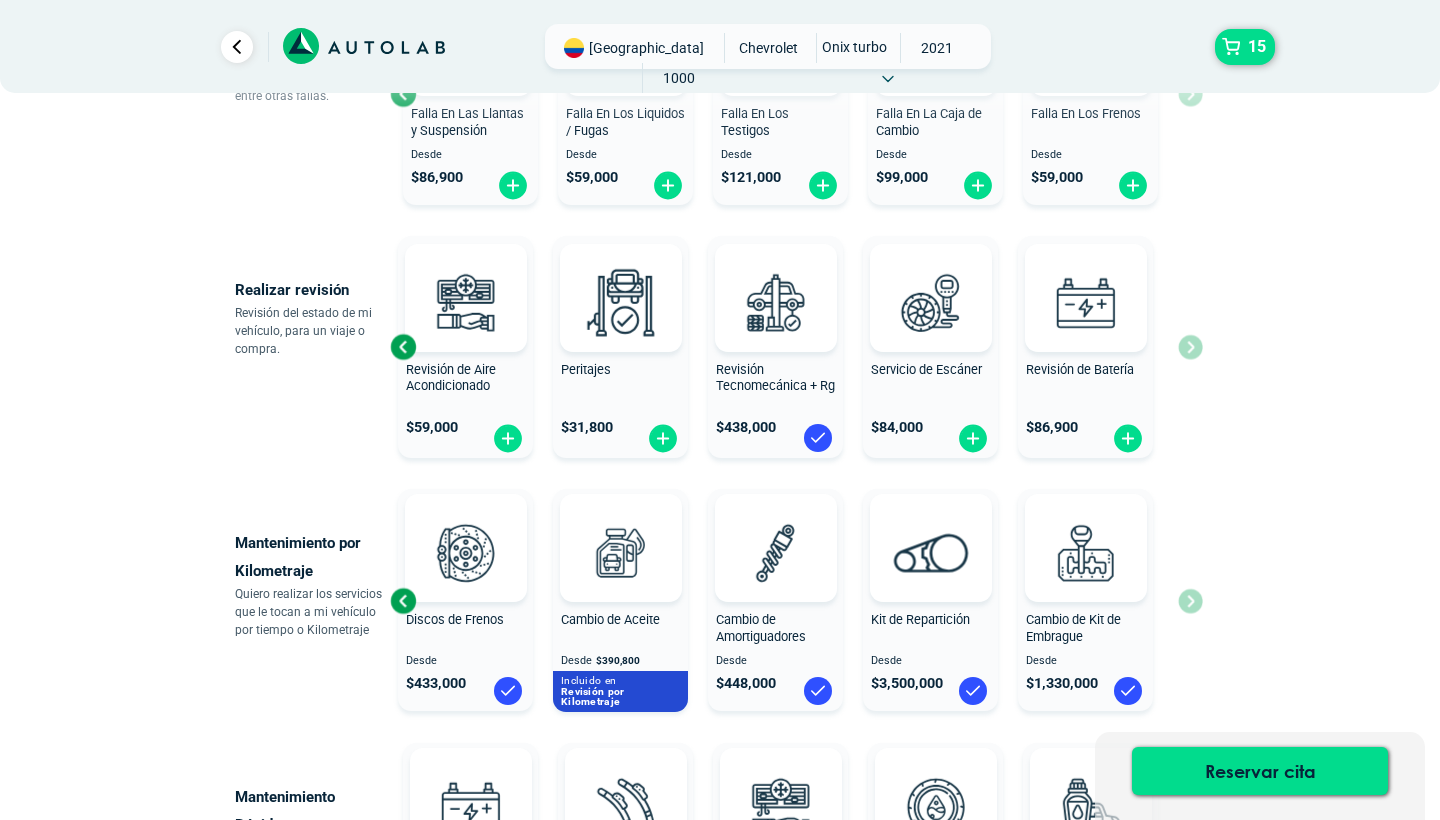 click on "Revisión por Kilometraje
Desde
$ 575,000
Sincronizacion
Desde
$ 63,800
Pastillas de Frenos
Desde
$ 355,000
Discos de Frenos" at bounding box center [796, 600] 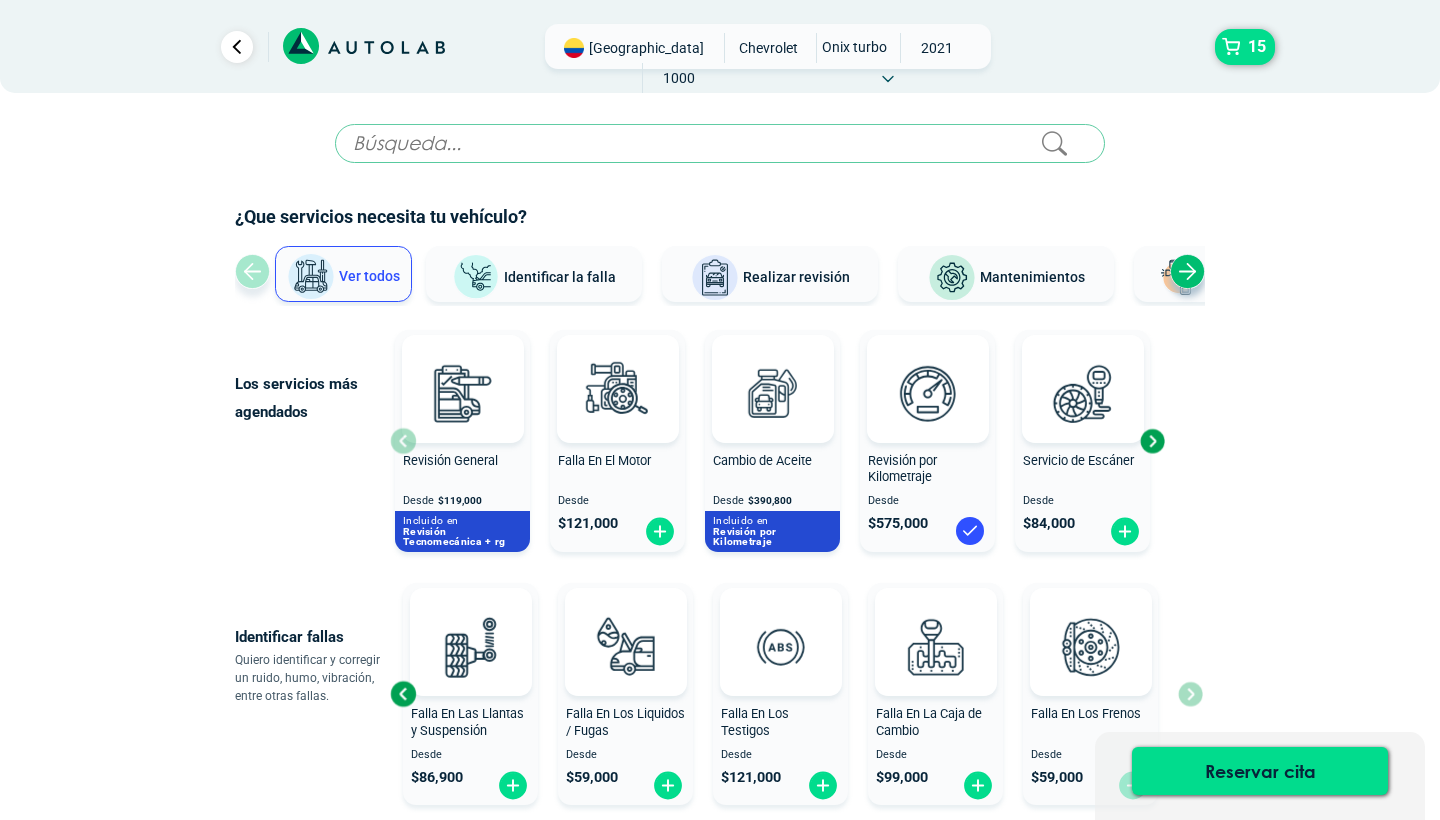 scroll, scrollTop: 0, scrollLeft: 0, axis: both 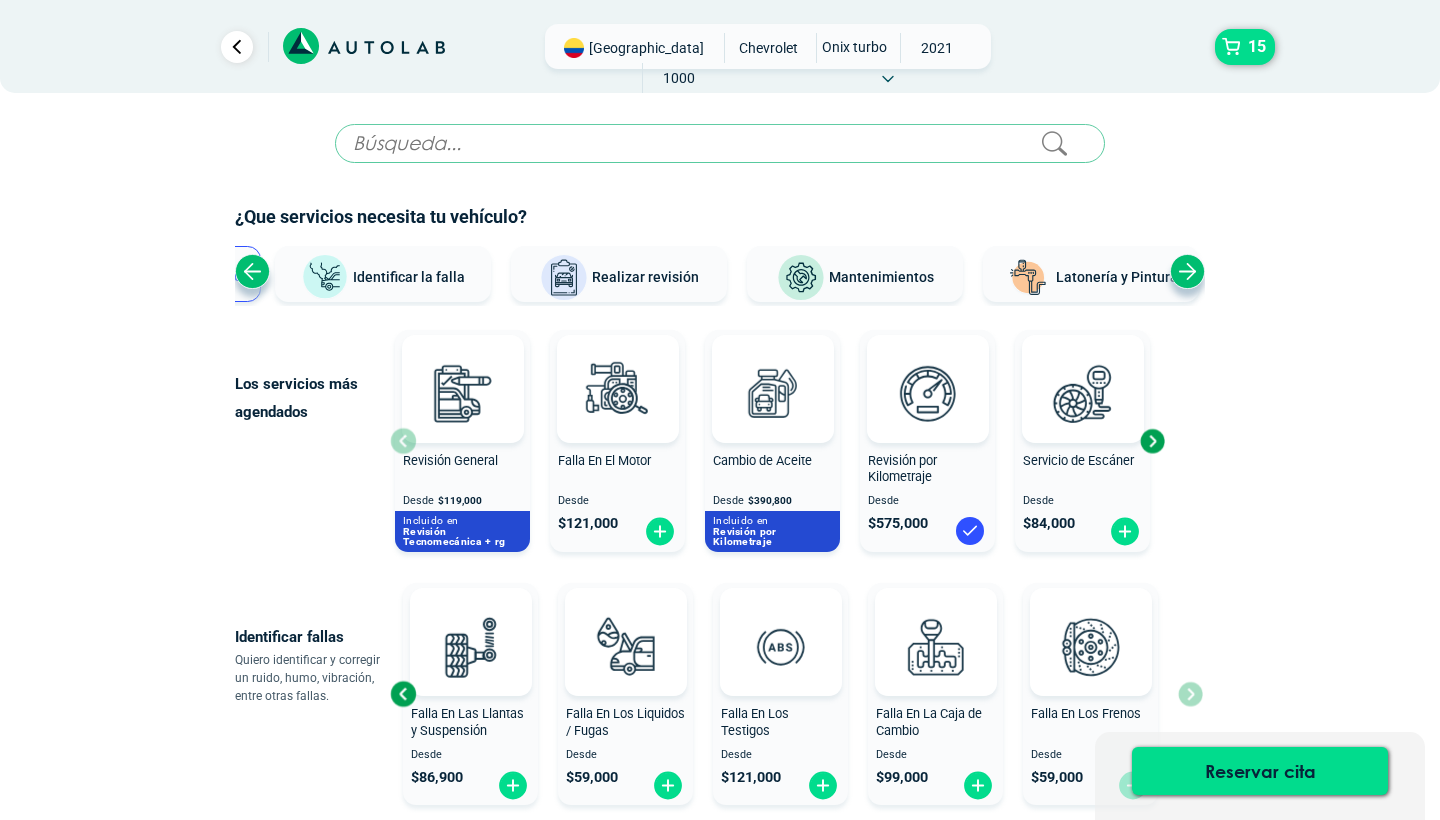 click at bounding box center [1187, 271] 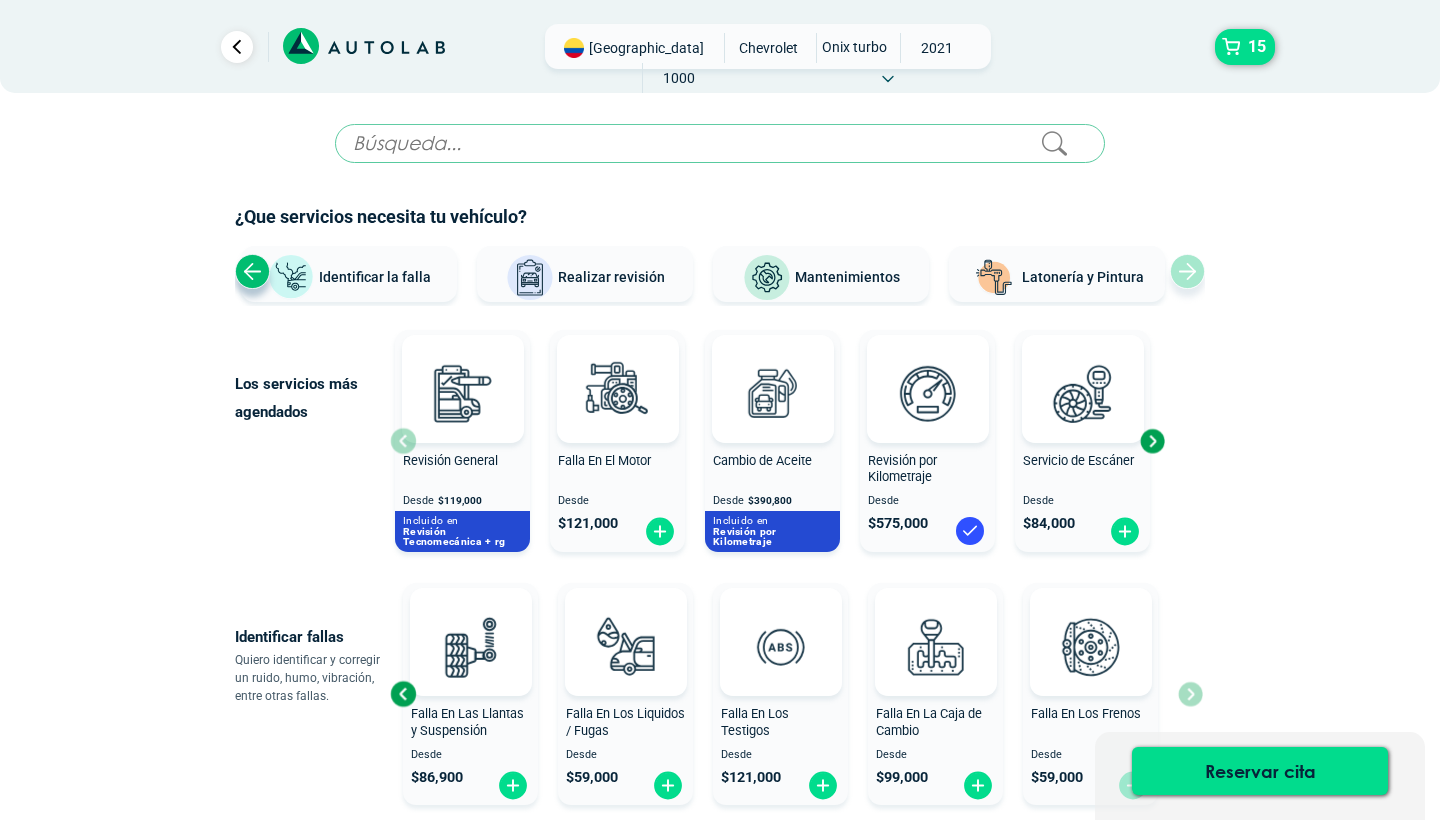 click on "Ver todos
Identificar la falla
Realizar revisión
Mantenimientos
Latonería y Pintura" at bounding box center [720, 276] 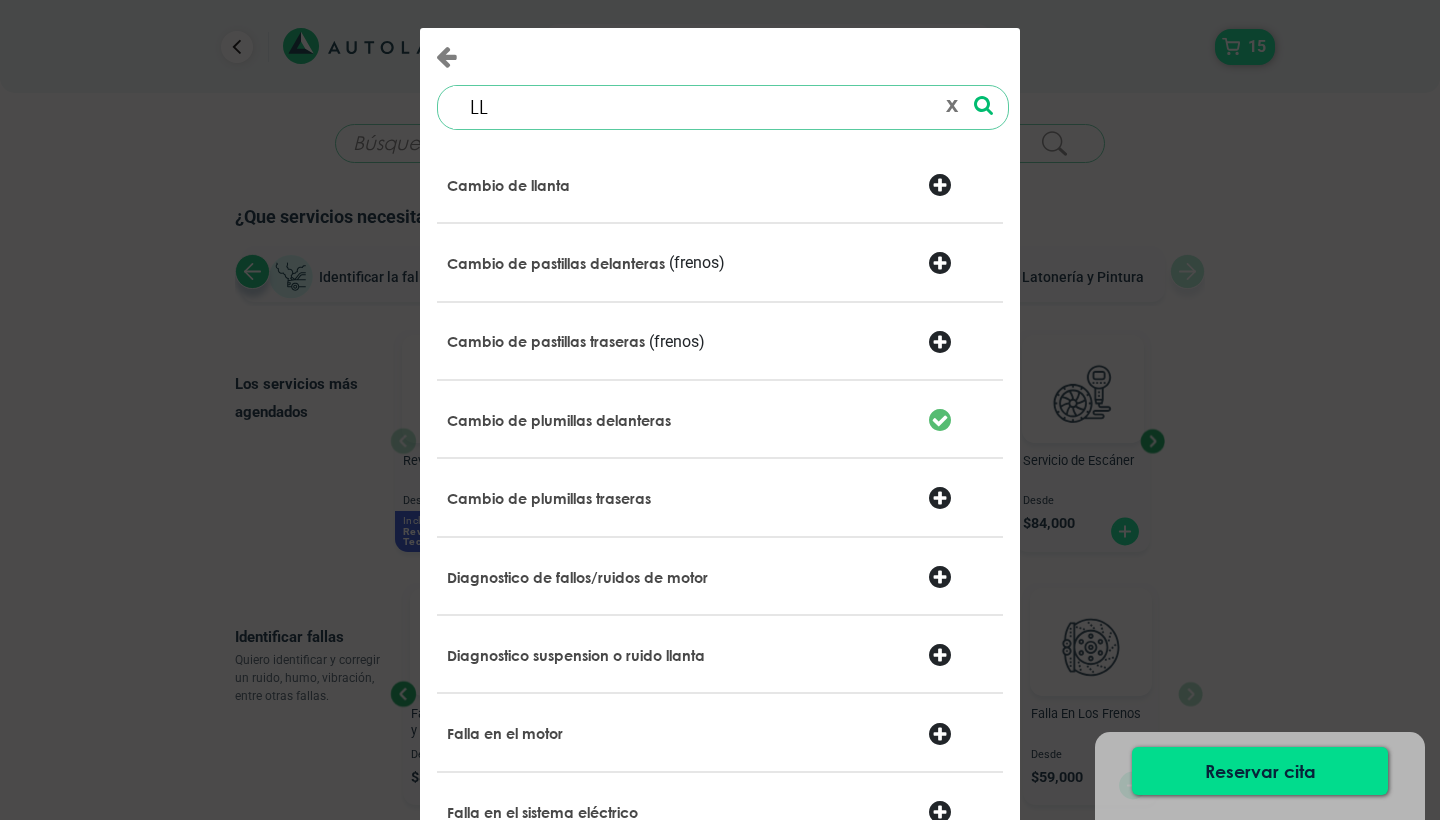 click at bounding box center [960, 265] 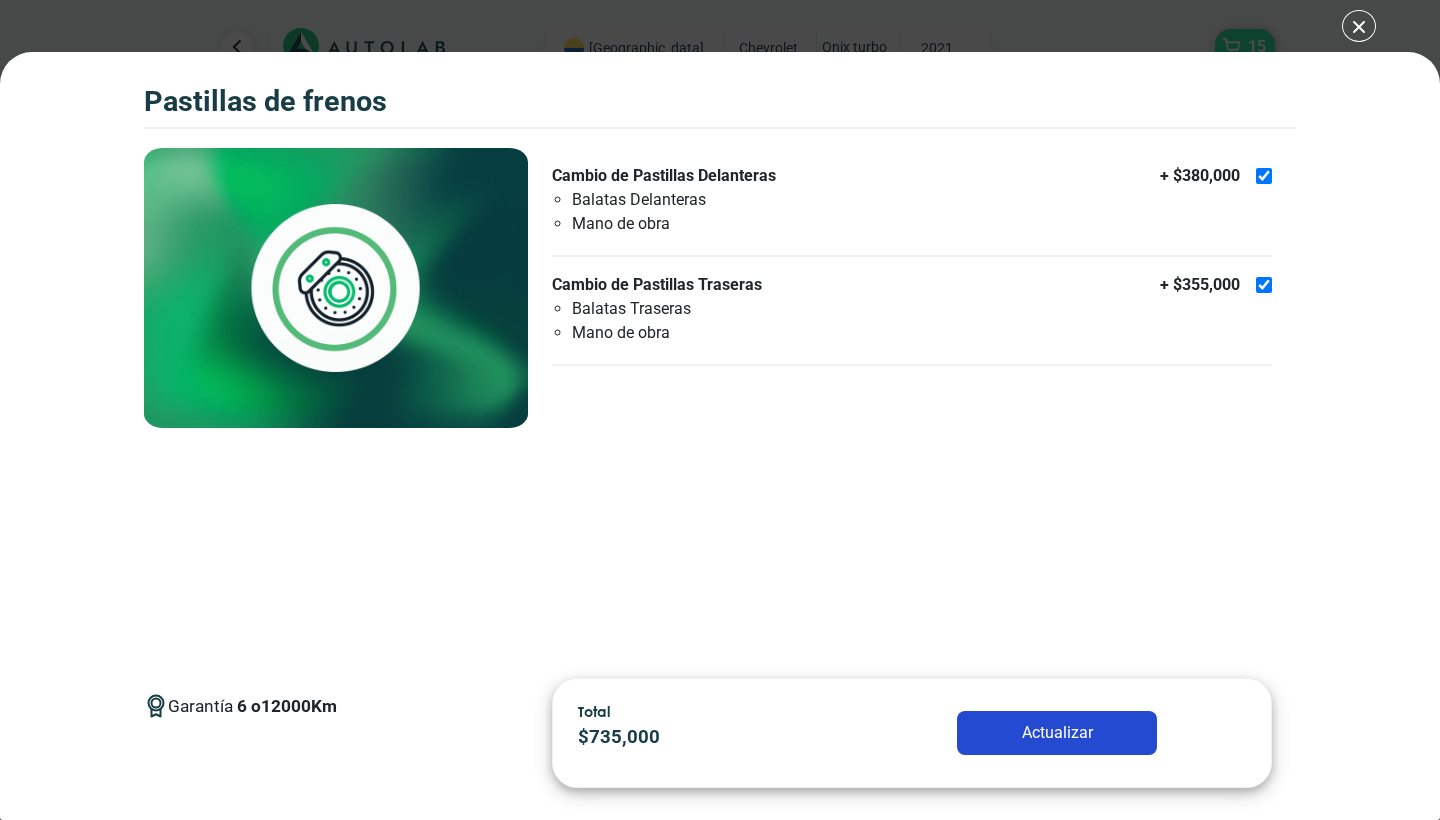 click on "Pastillas de frenos
17
Pastillas de frenos
6" at bounding box center [720, 410] 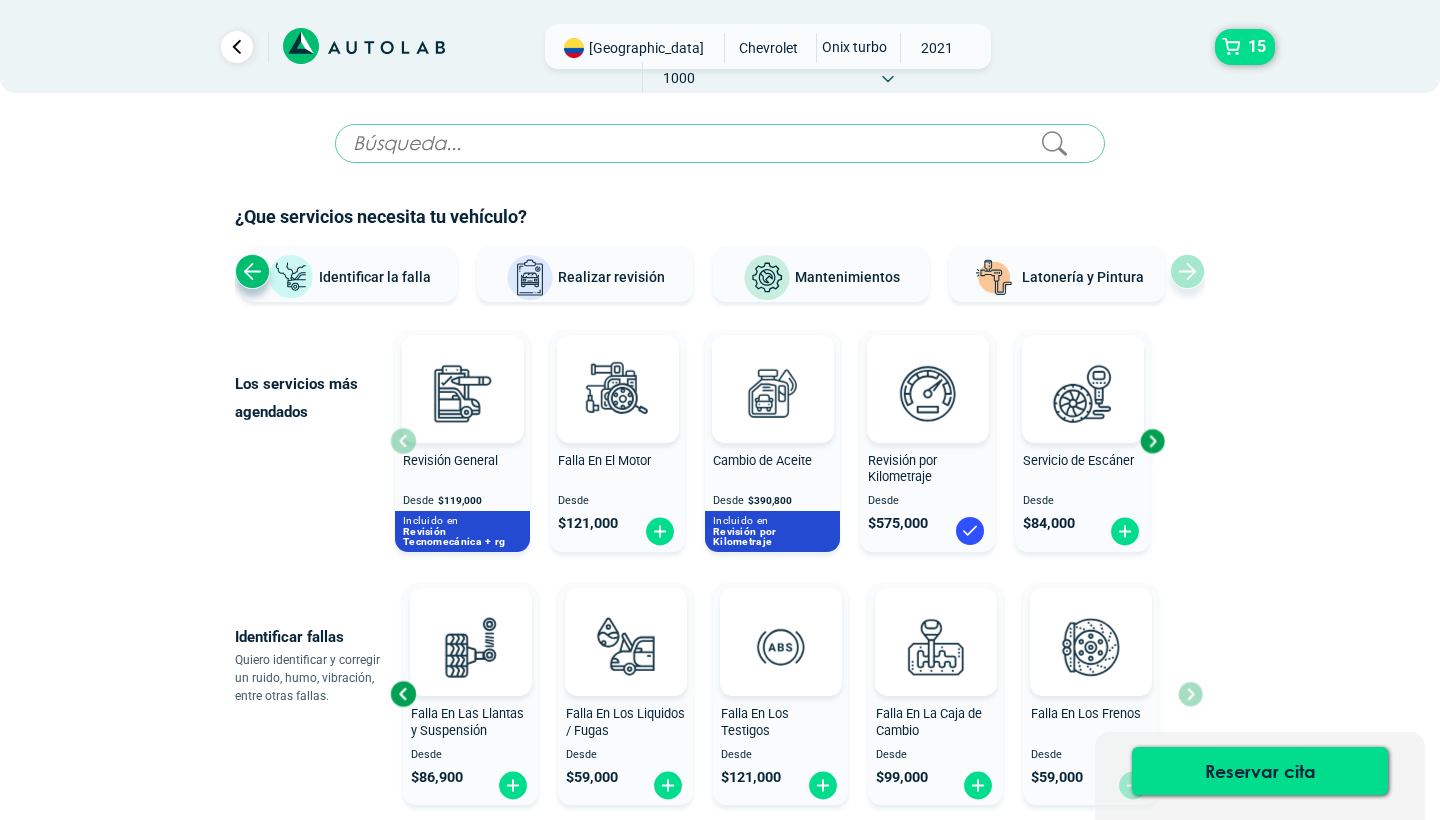 click at bounding box center [720, 143] 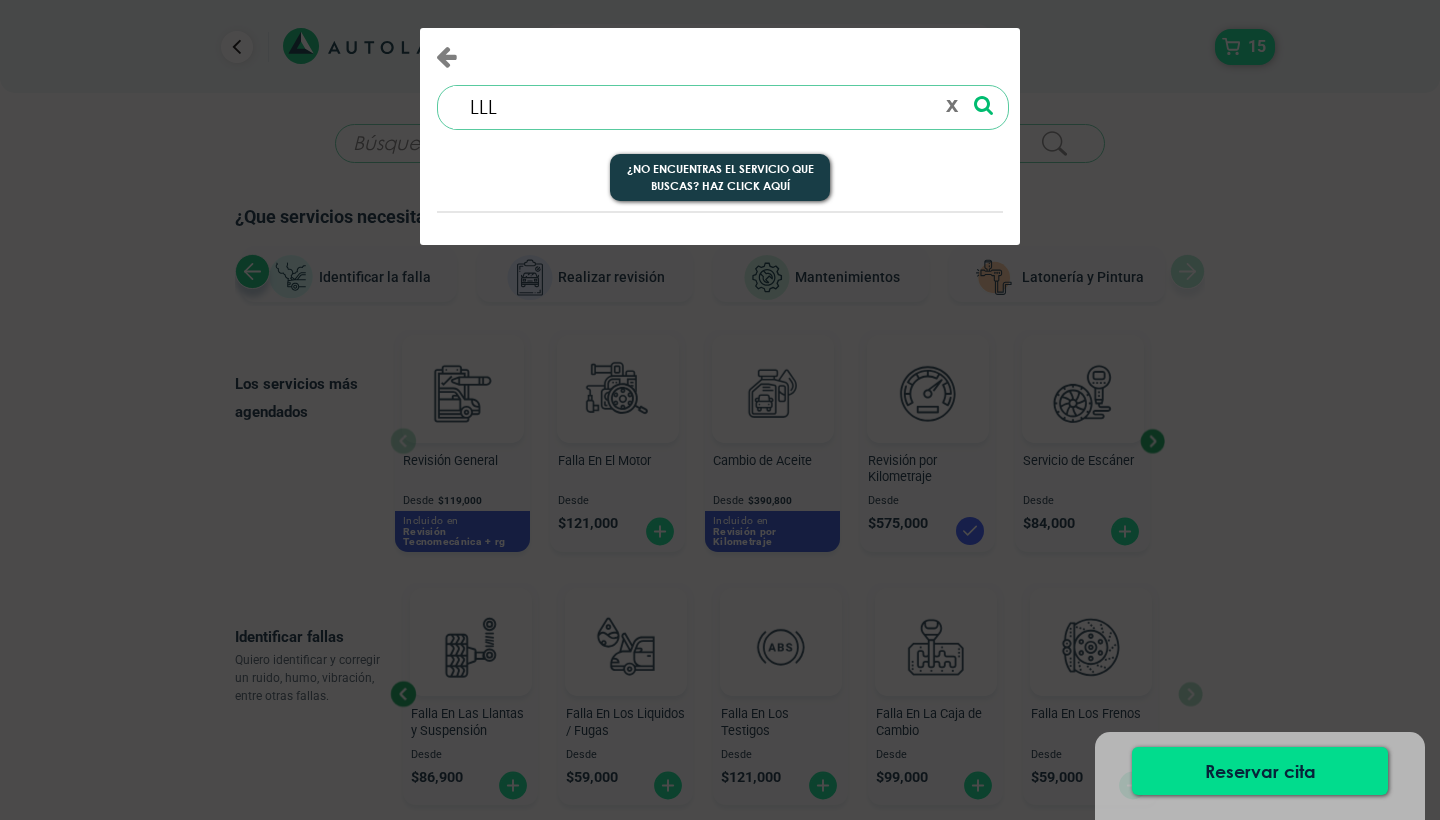 type on "LL" 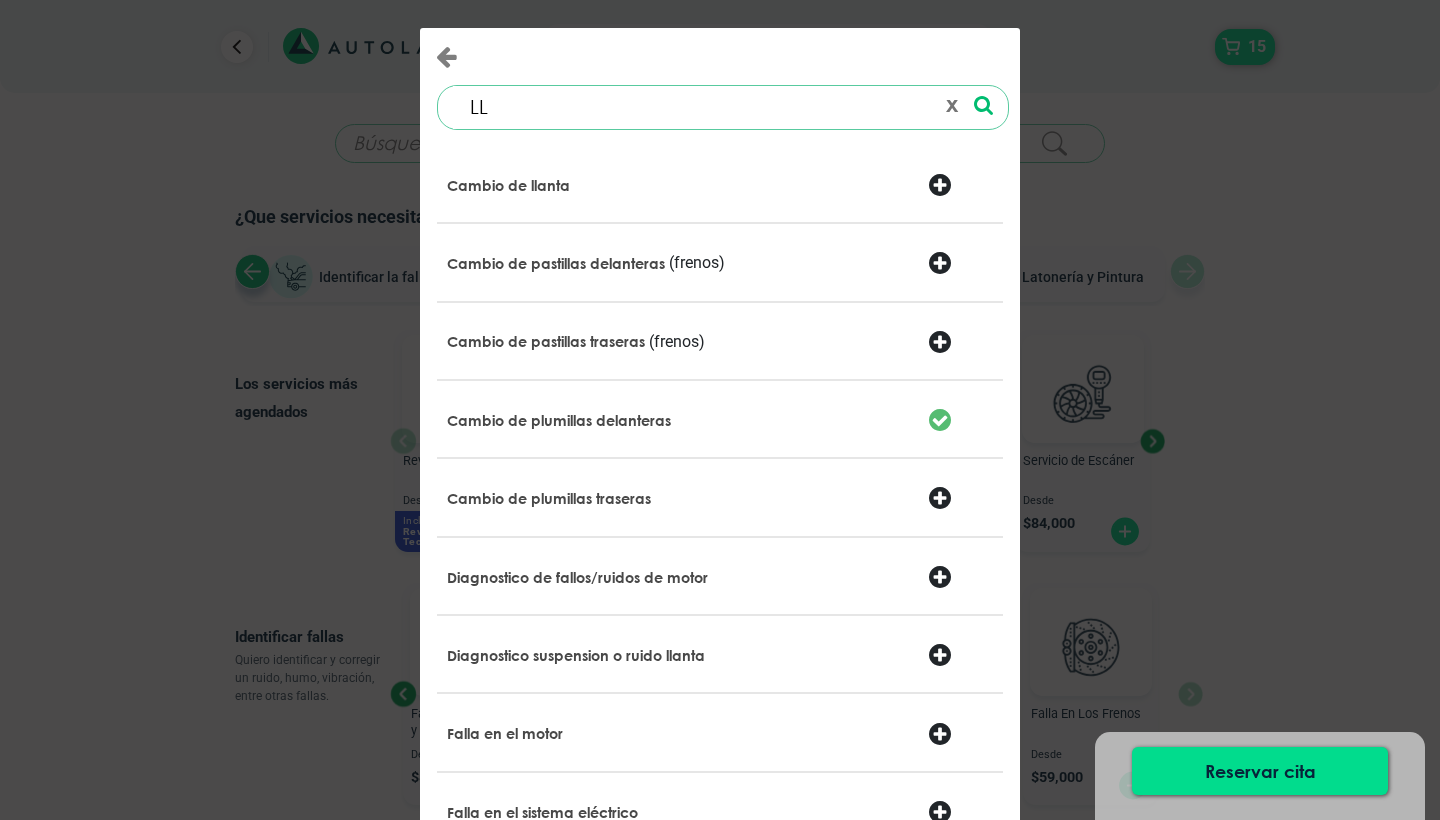 click at bounding box center (960, 187) 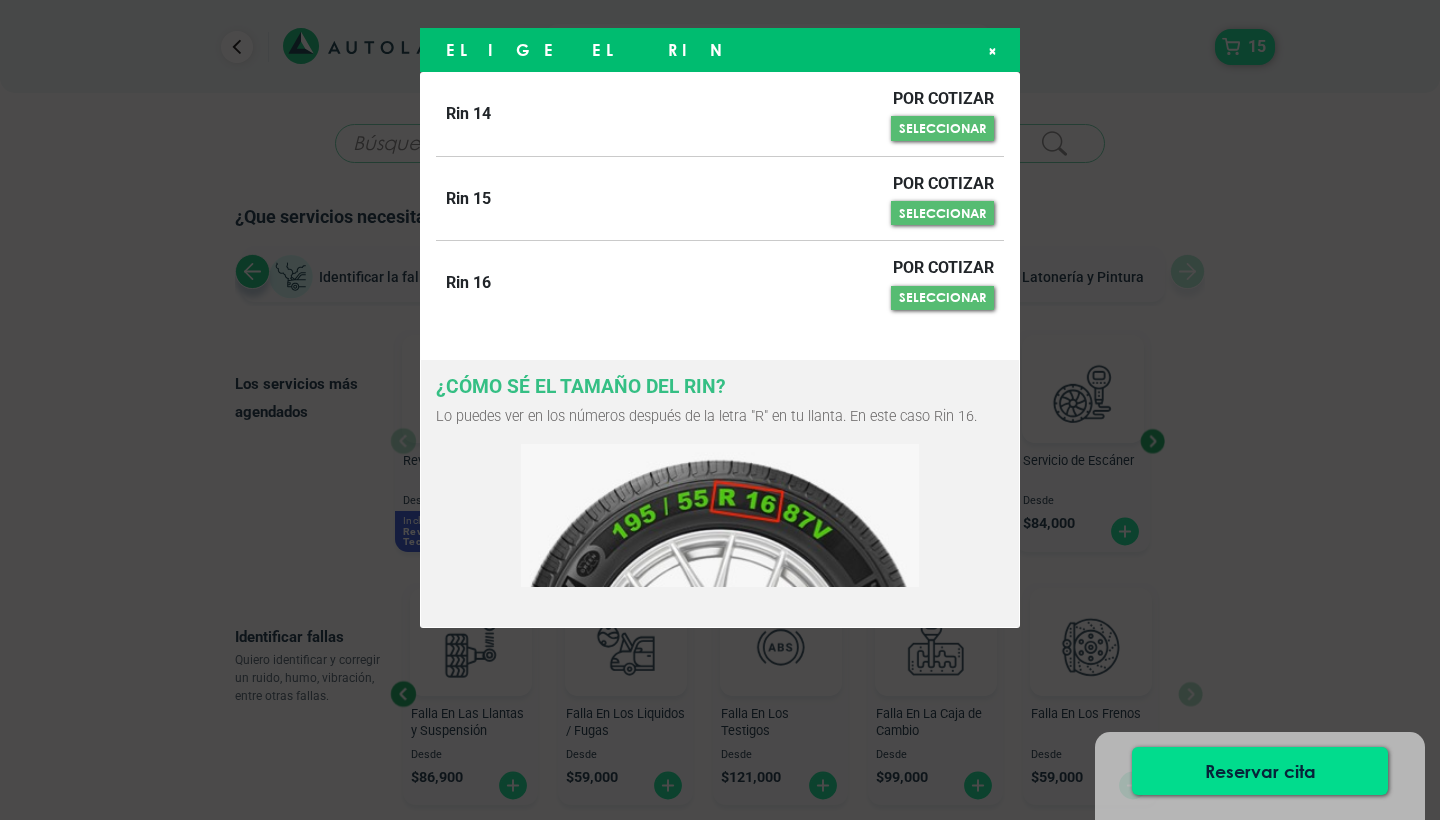 click on "SELECCIONAR" at bounding box center [942, 298] 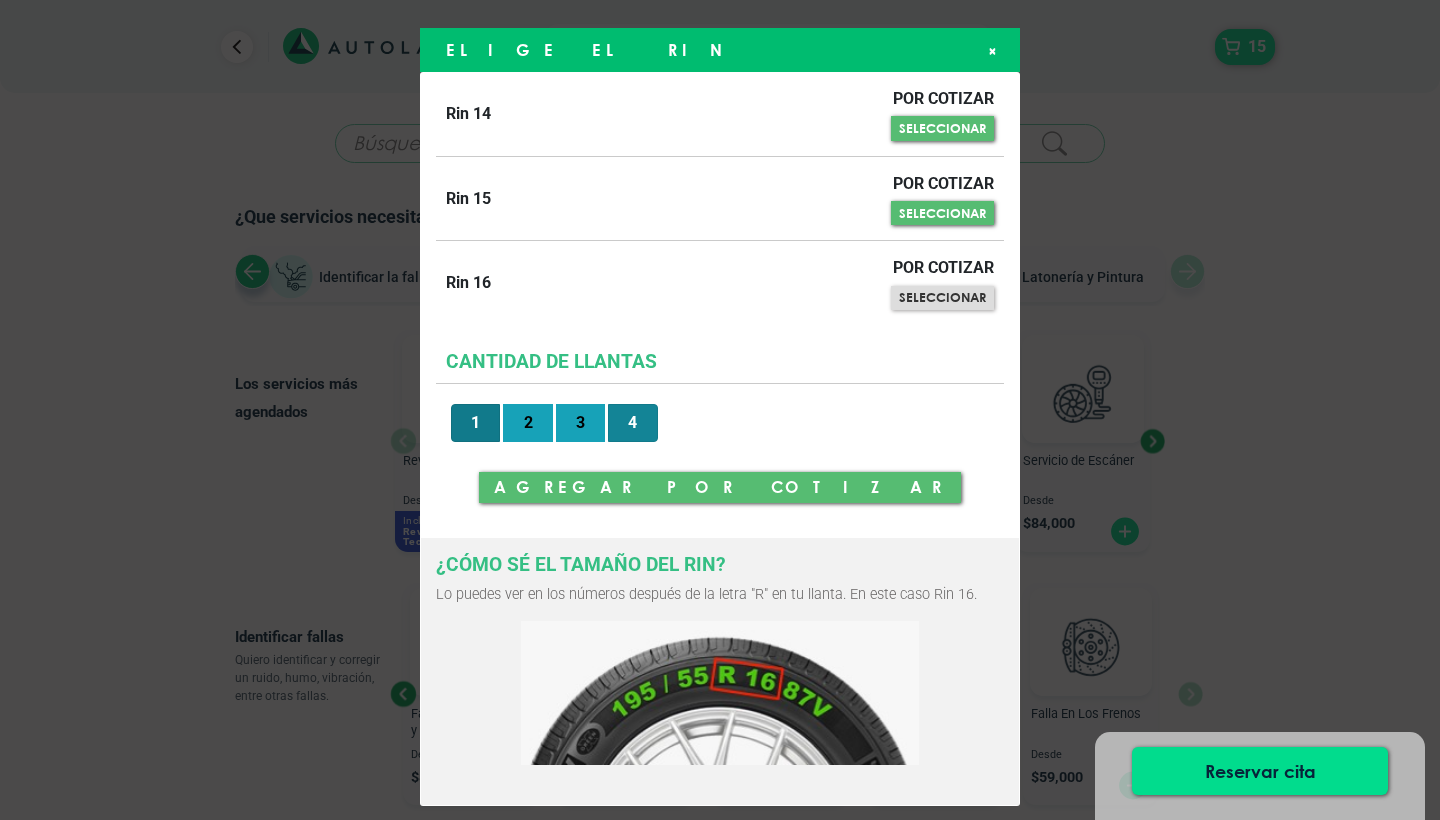 click on "4" at bounding box center (632, 423) 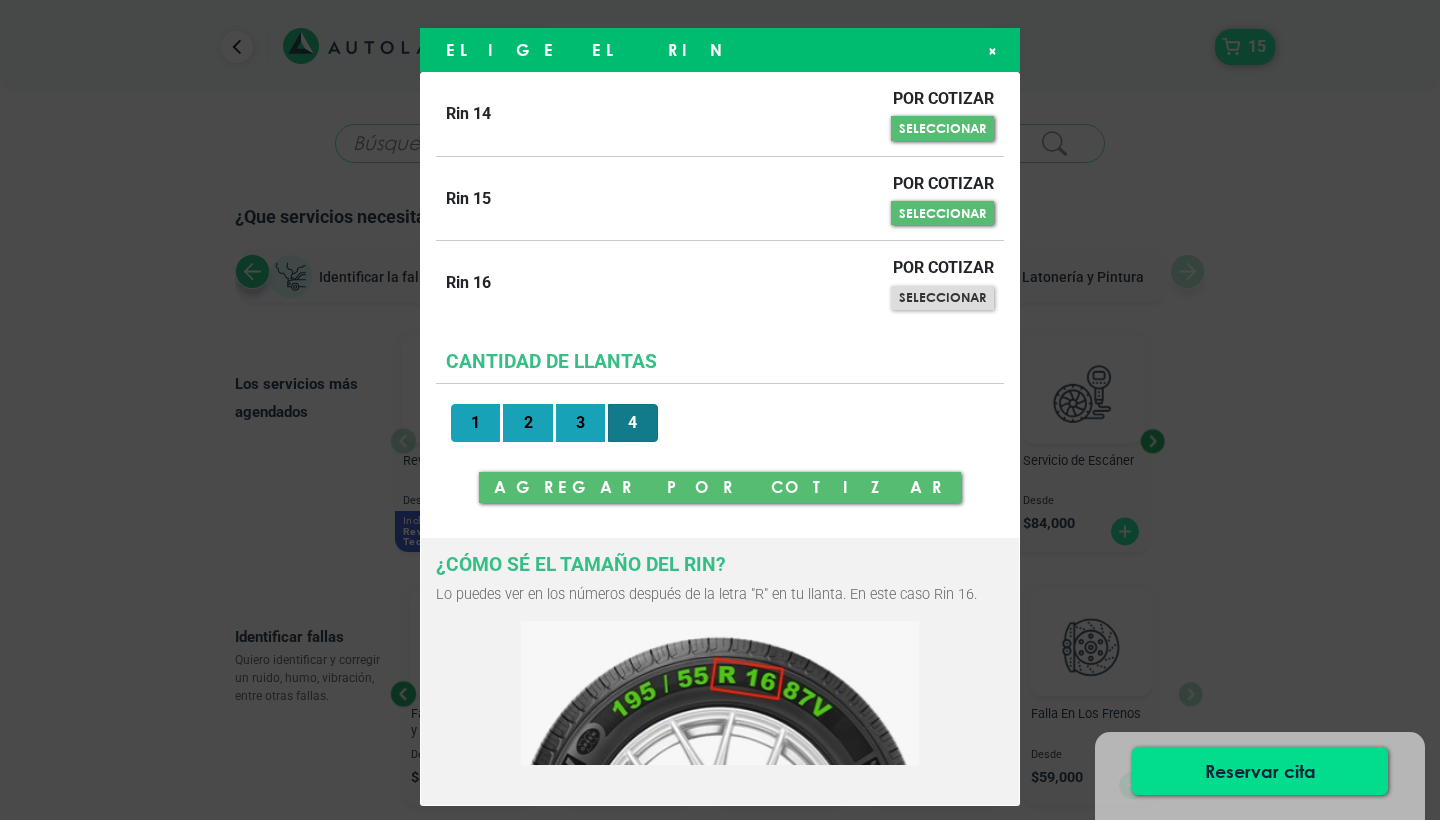 click on "AGREGAR
POR [PERSON_NAME]" at bounding box center (720, 487) 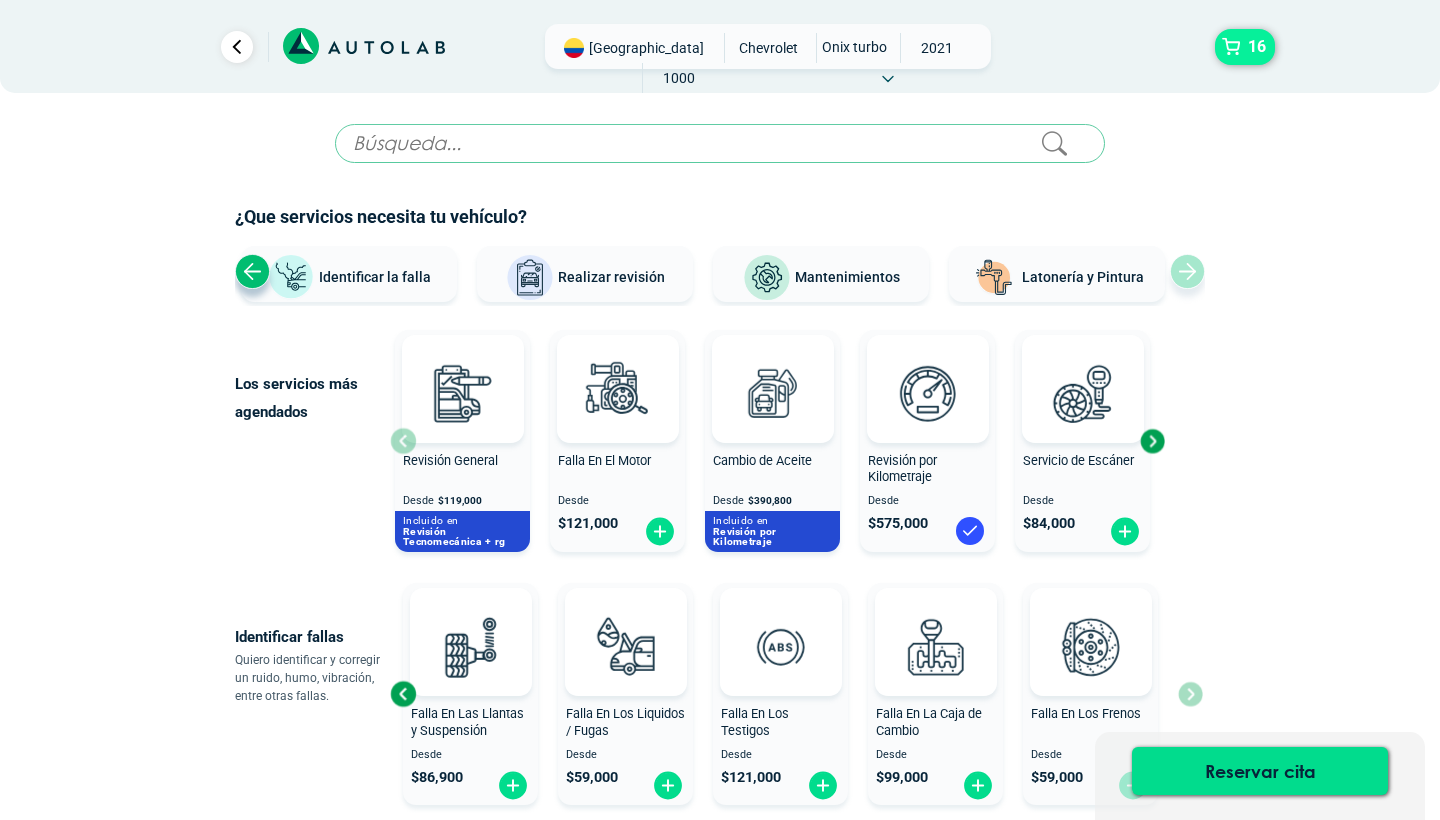 click on "16" at bounding box center (1257, 47) 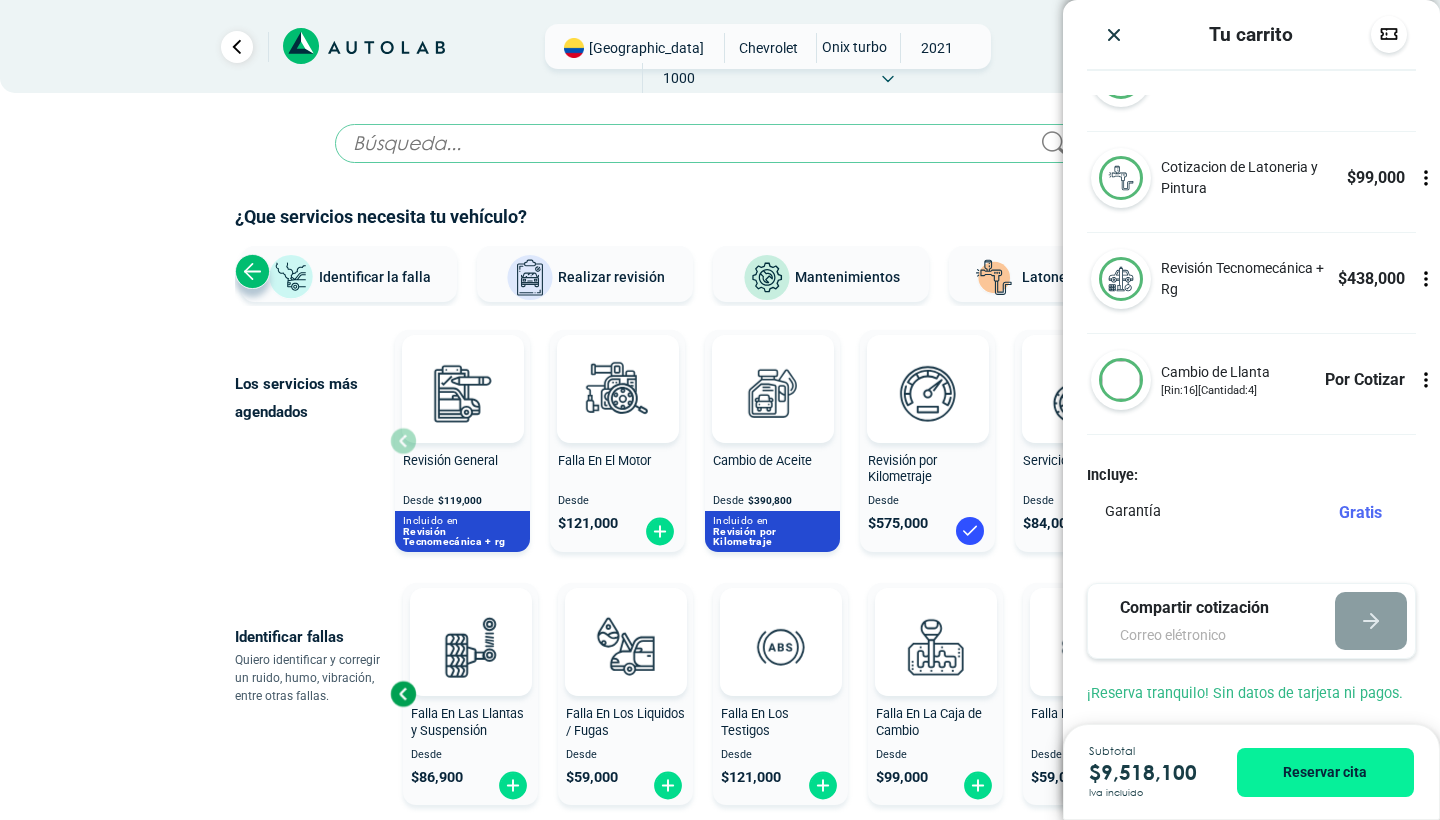 scroll, scrollTop: 1320, scrollLeft: 0, axis: vertical 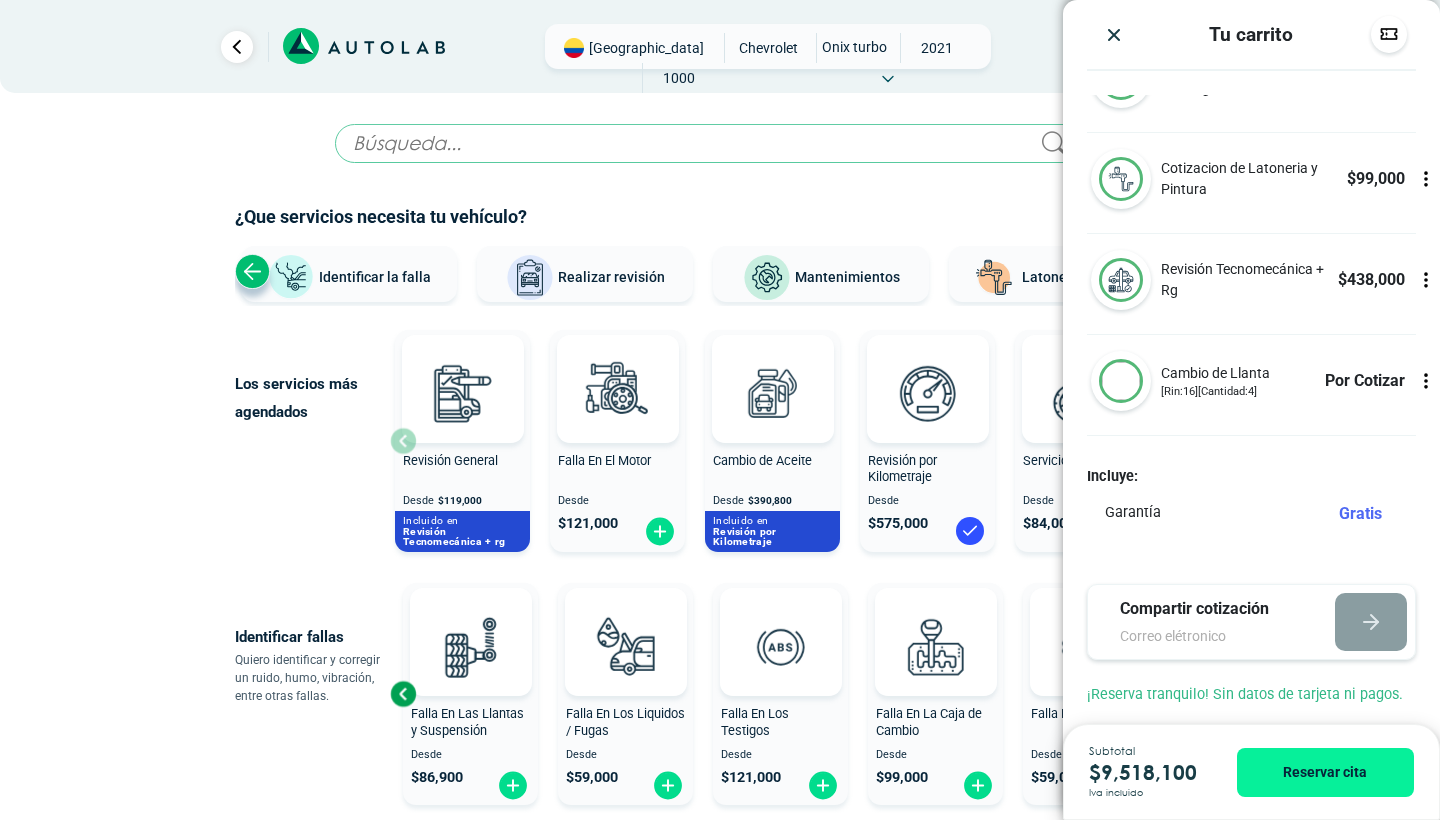 click on "Revisión:
Cambio de Bateria
$ 627,000
Cambio de Plumillas Delanteras
$" at bounding box center (1251, 409) 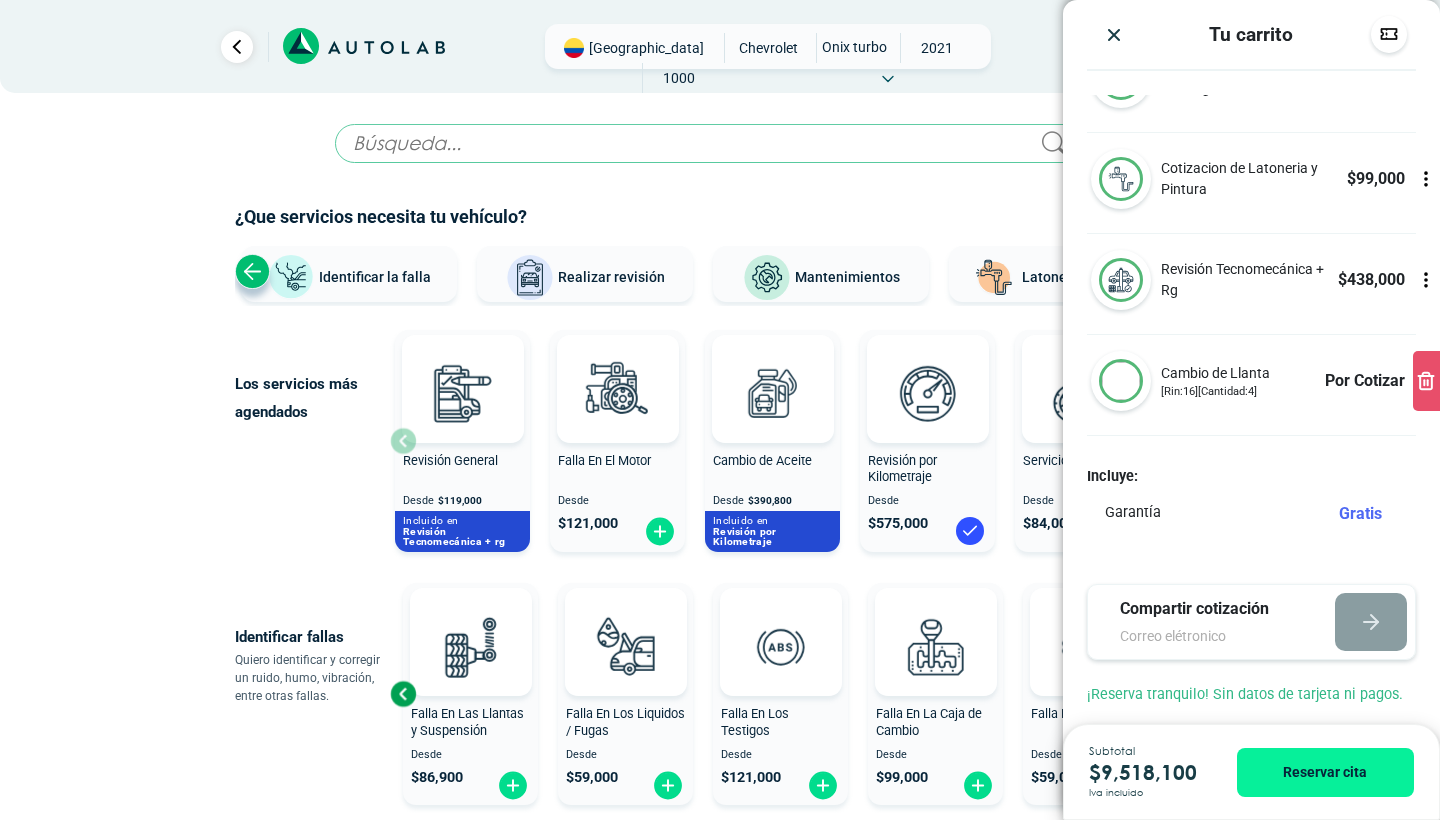 click 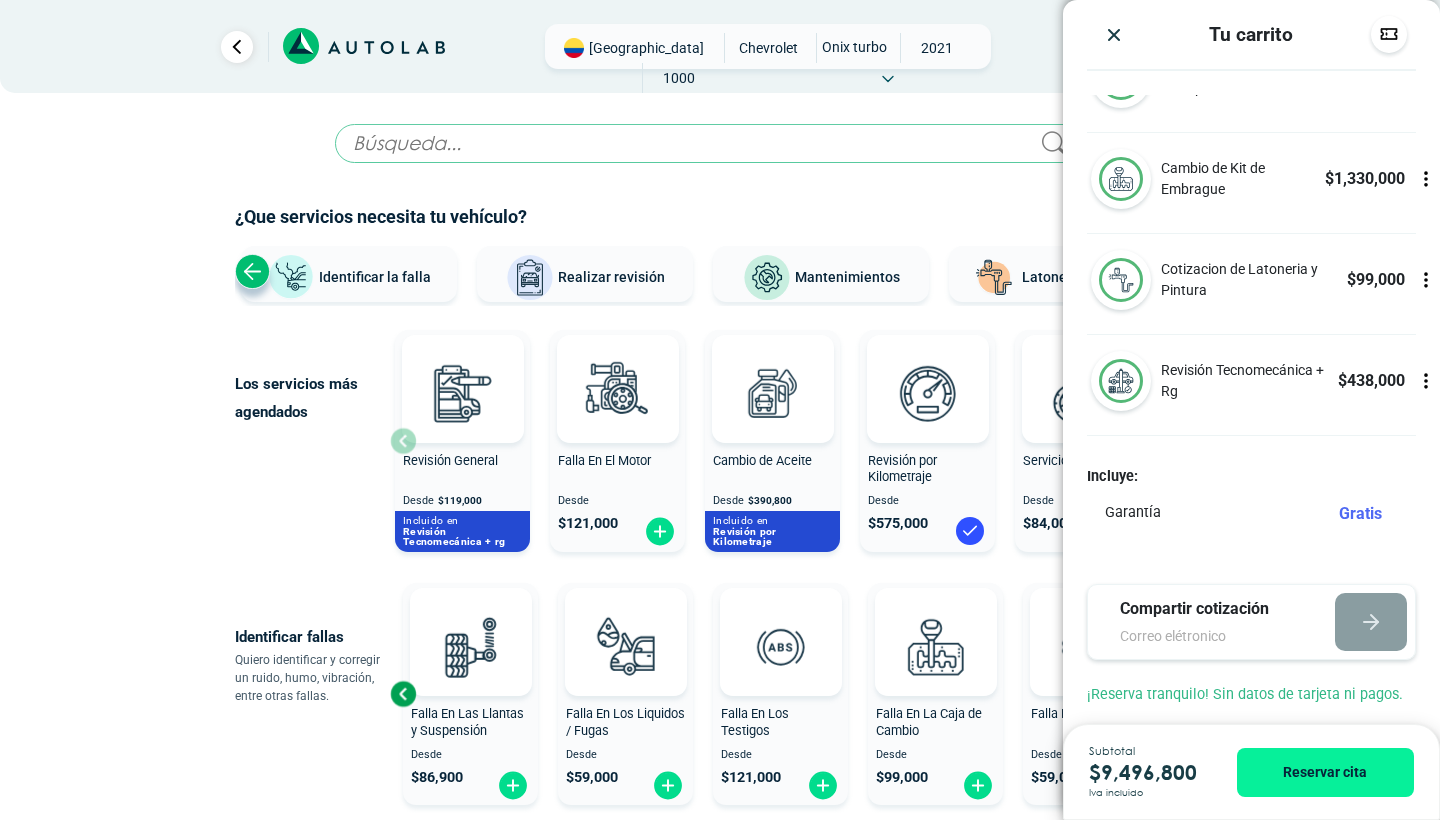 click on "¿Que servicios necesita tu vehículo?" at bounding box center [720, 217] 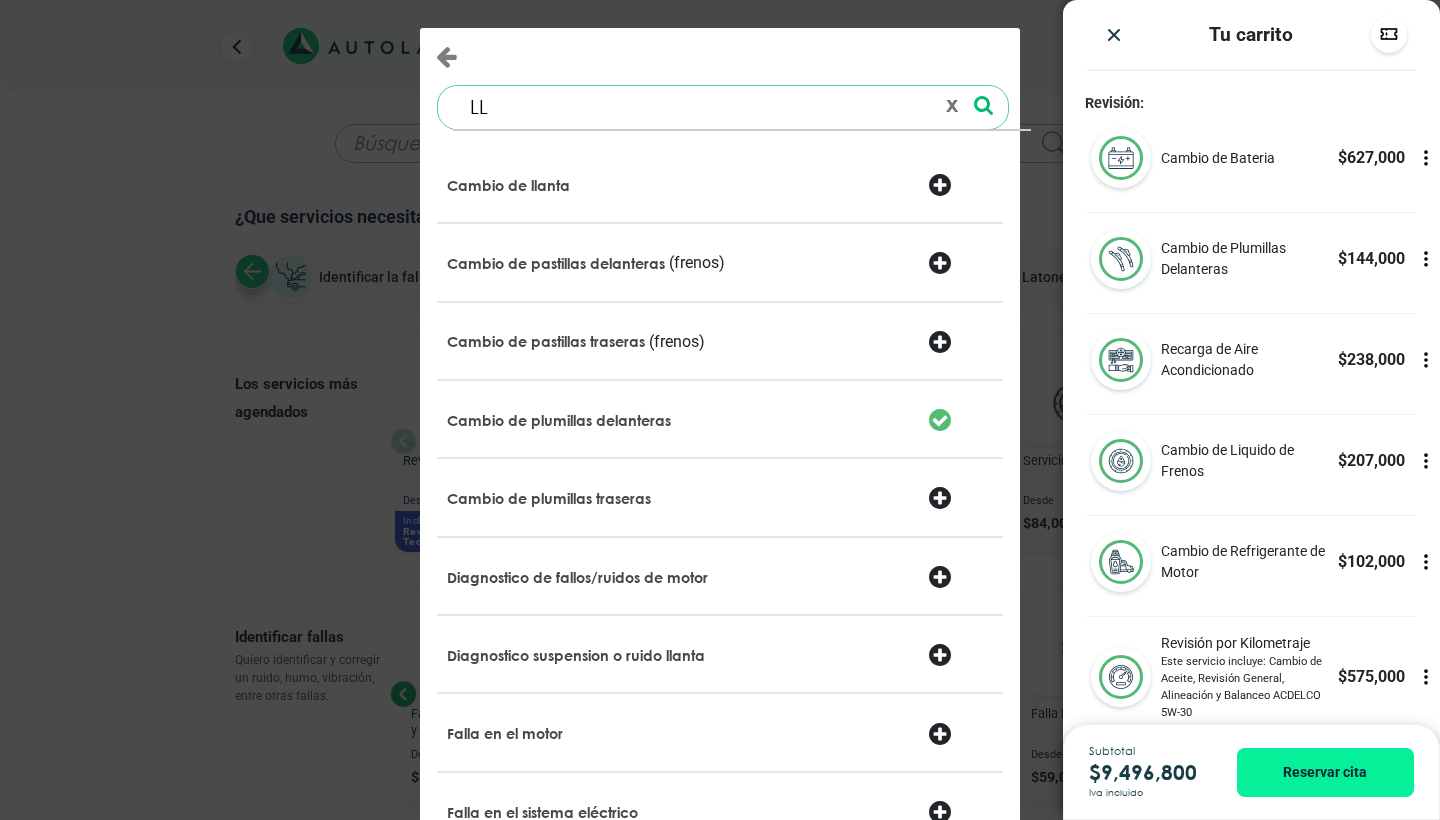 scroll, scrollTop: 0, scrollLeft: 0, axis: both 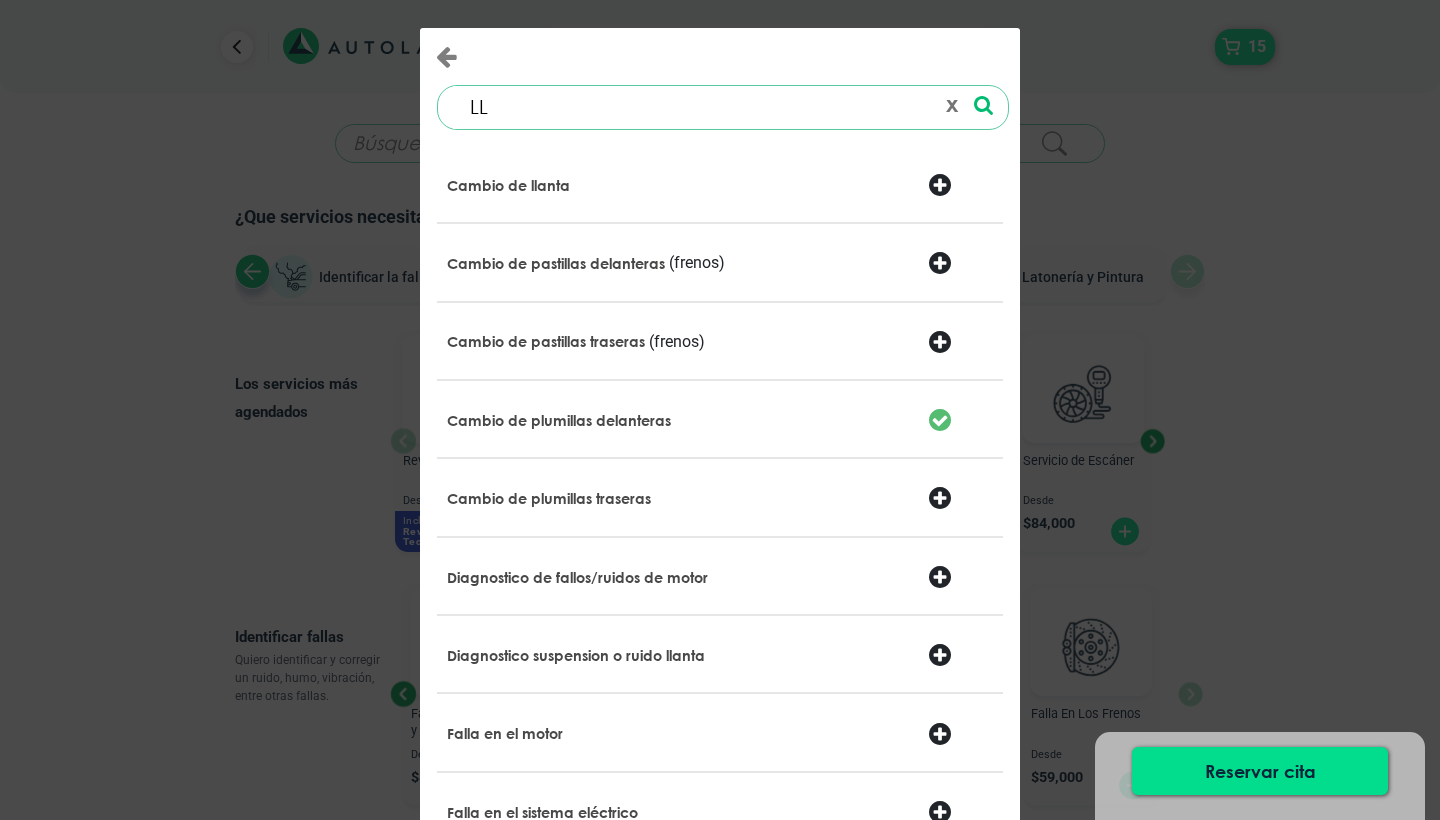 click on "LL 0 results are available, use up and down arrow keys to navigate.
¿No encuentras el servicio que buscas? Haz click aquí
x" at bounding box center [720, 410] 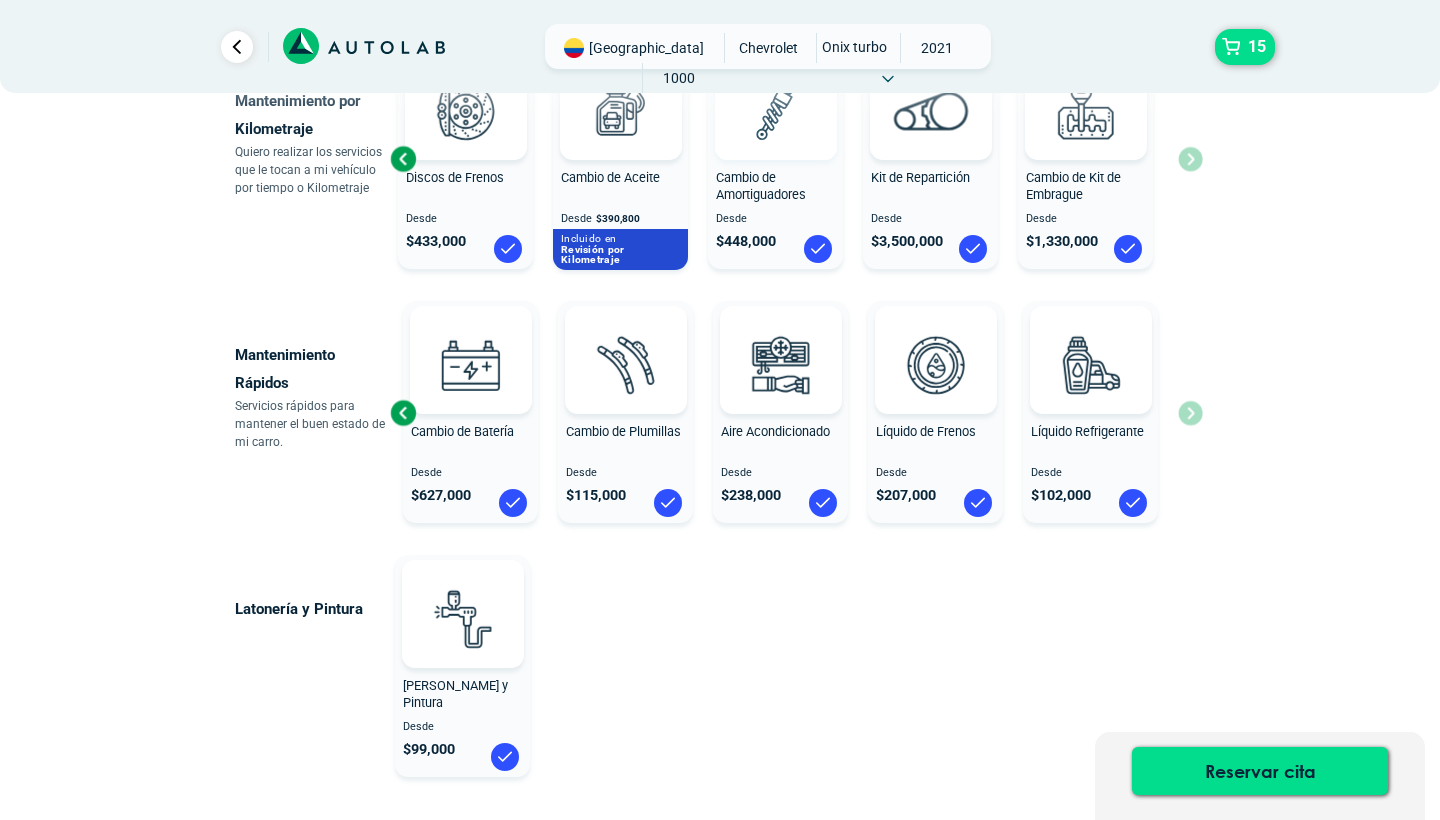 scroll, scrollTop: 1069, scrollLeft: 0, axis: vertical 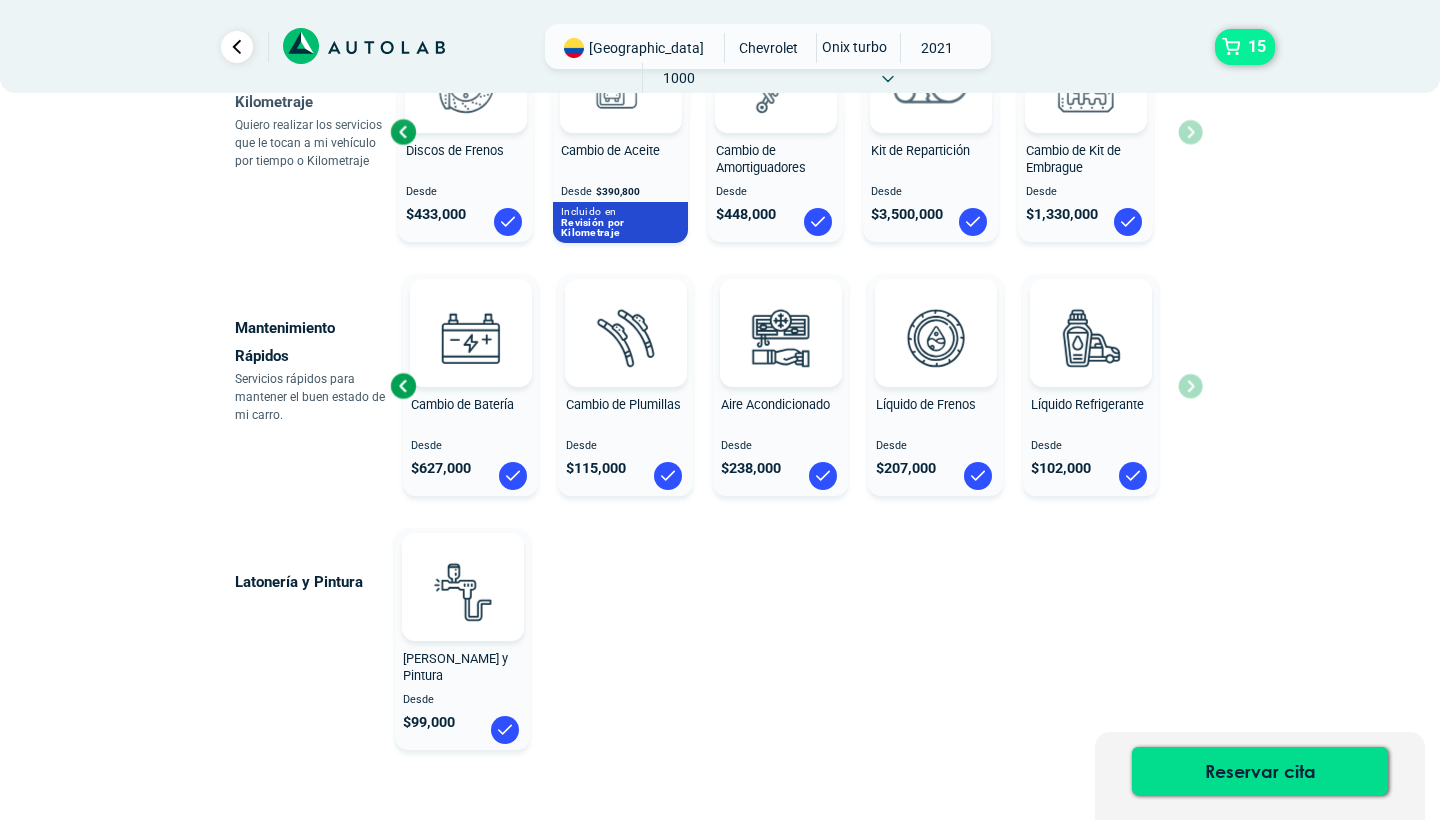 click on "15" at bounding box center [1257, 47] 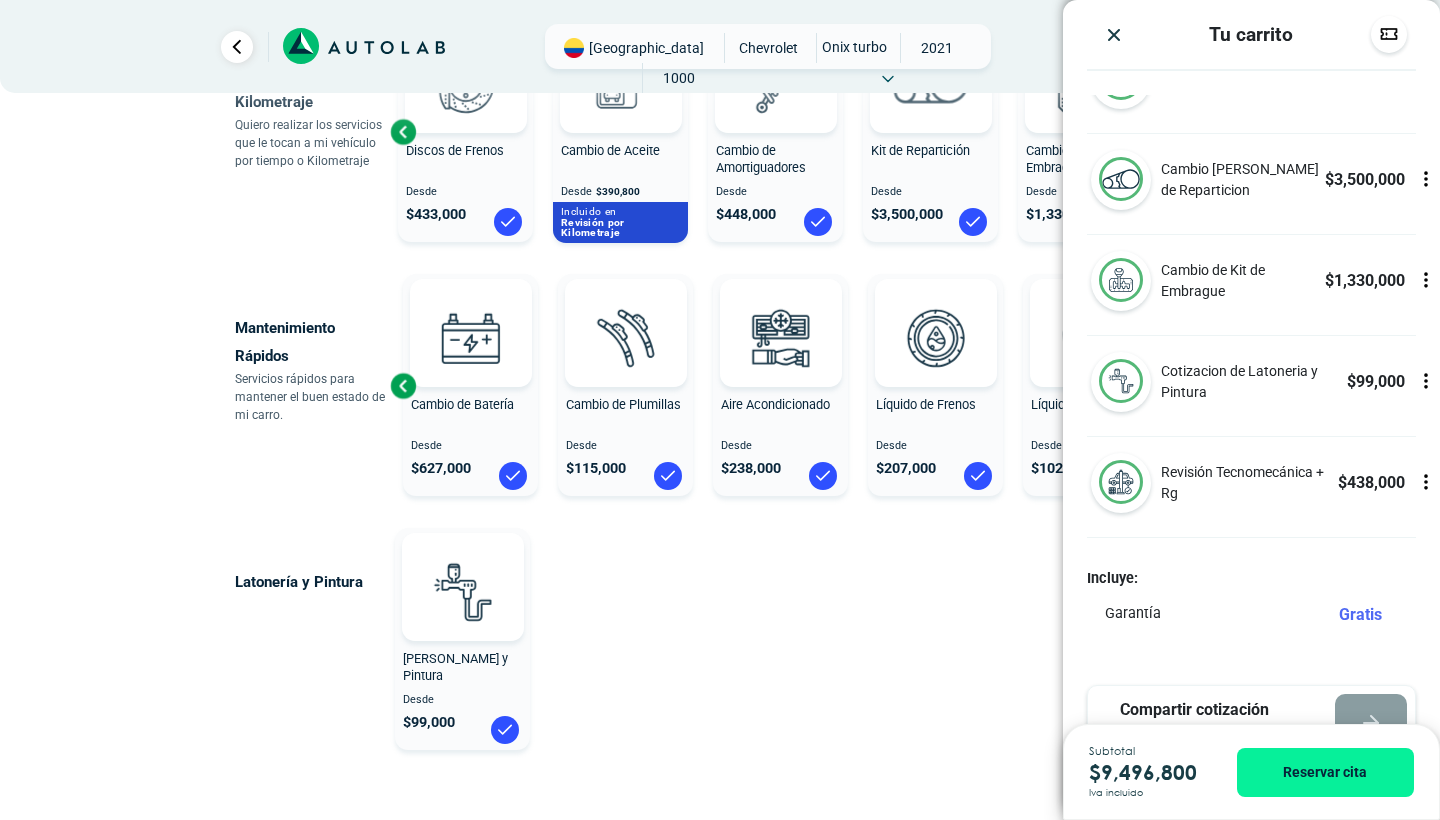 scroll, scrollTop: 1064, scrollLeft: 0, axis: vertical 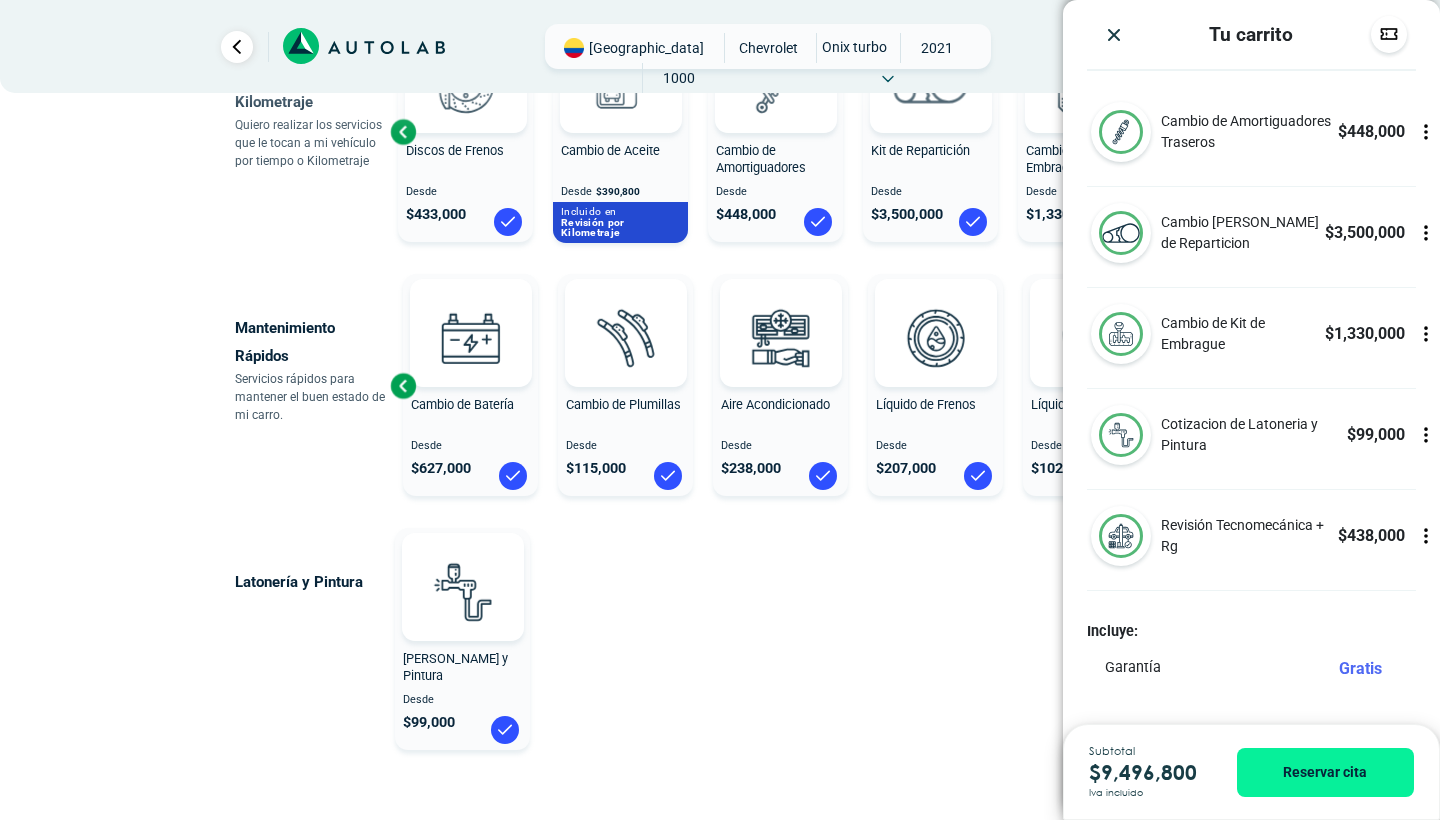 click on "Latonería y Pintura
Latoneria y Pintura
Desde
$ 99,000" at bounding box center (641, 639) 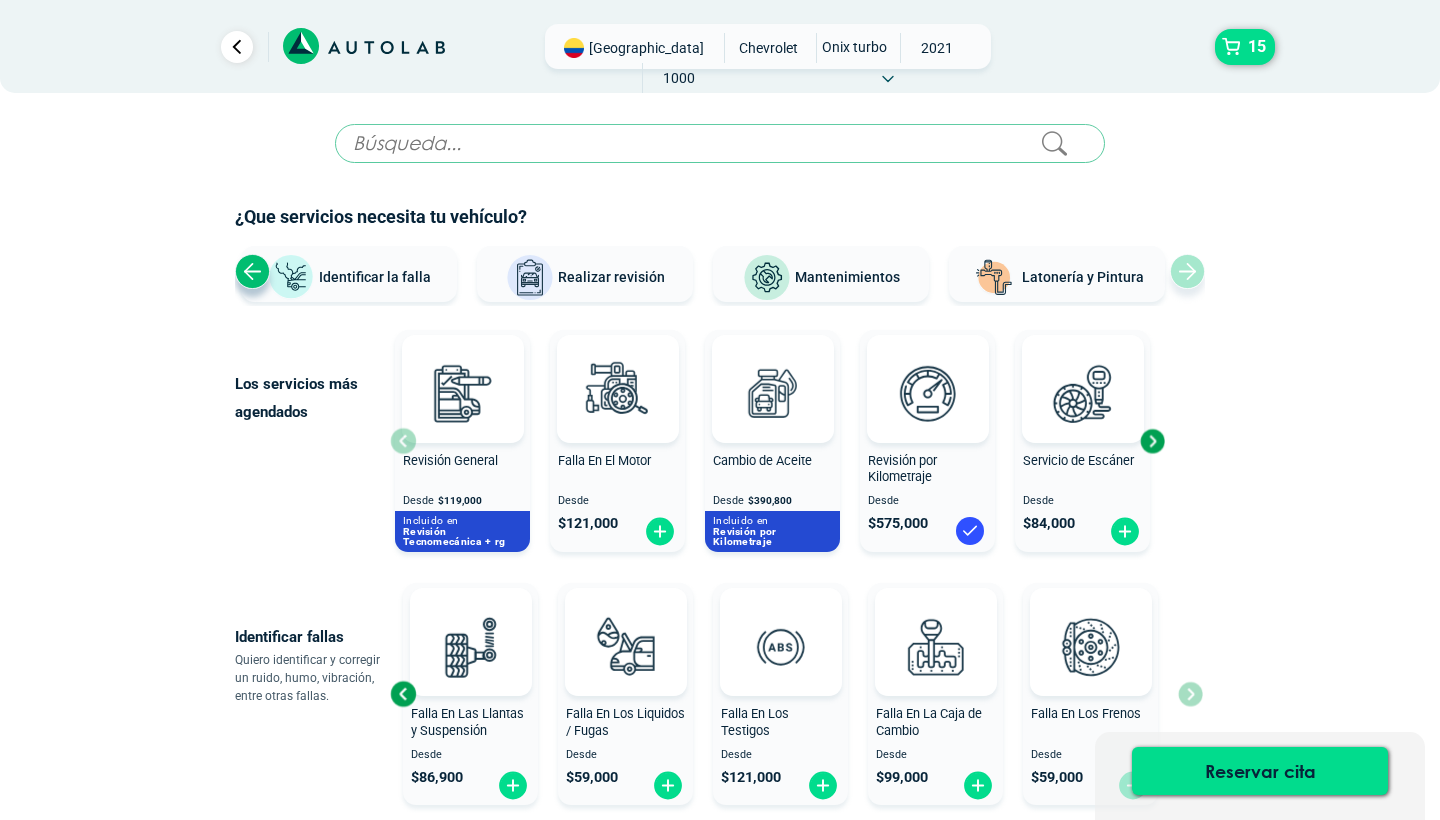 scroll, scrollTop: 0, scrollLeft: 0, axis: both 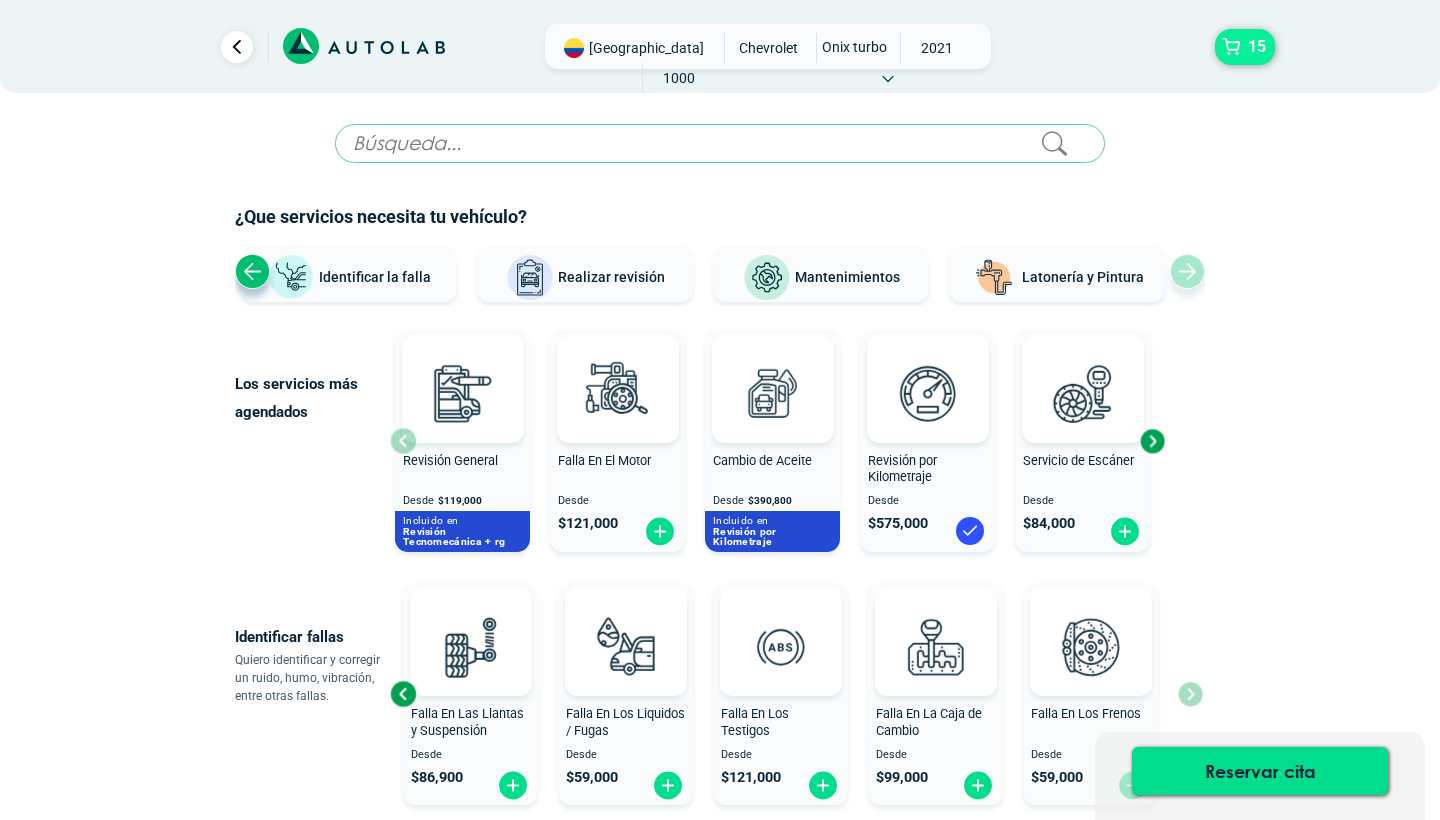 click on "15" at bounding box center [1257, 47] 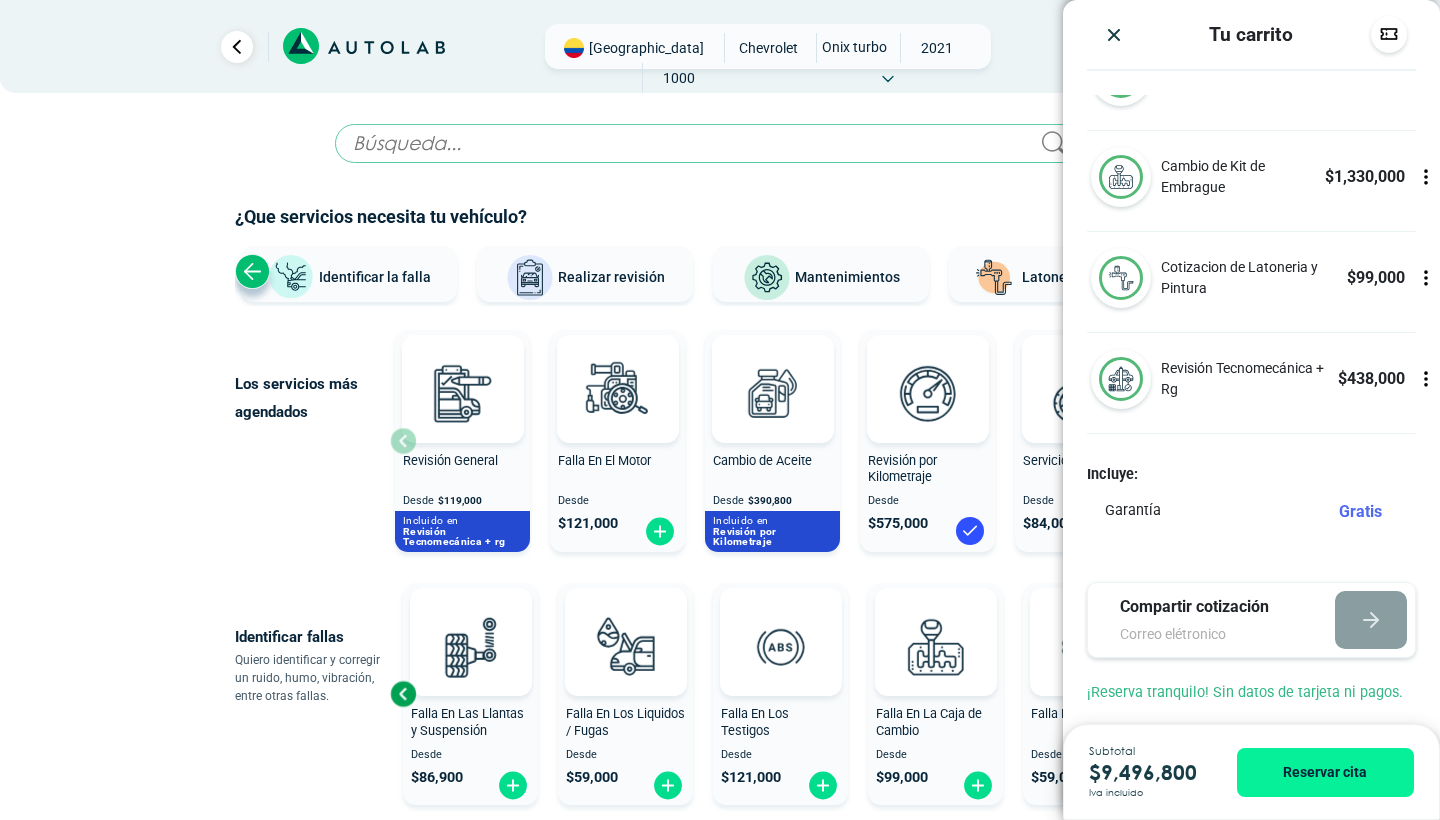 scroll, scrollTop: 1219, scrollLeft: 0, axis: vertical 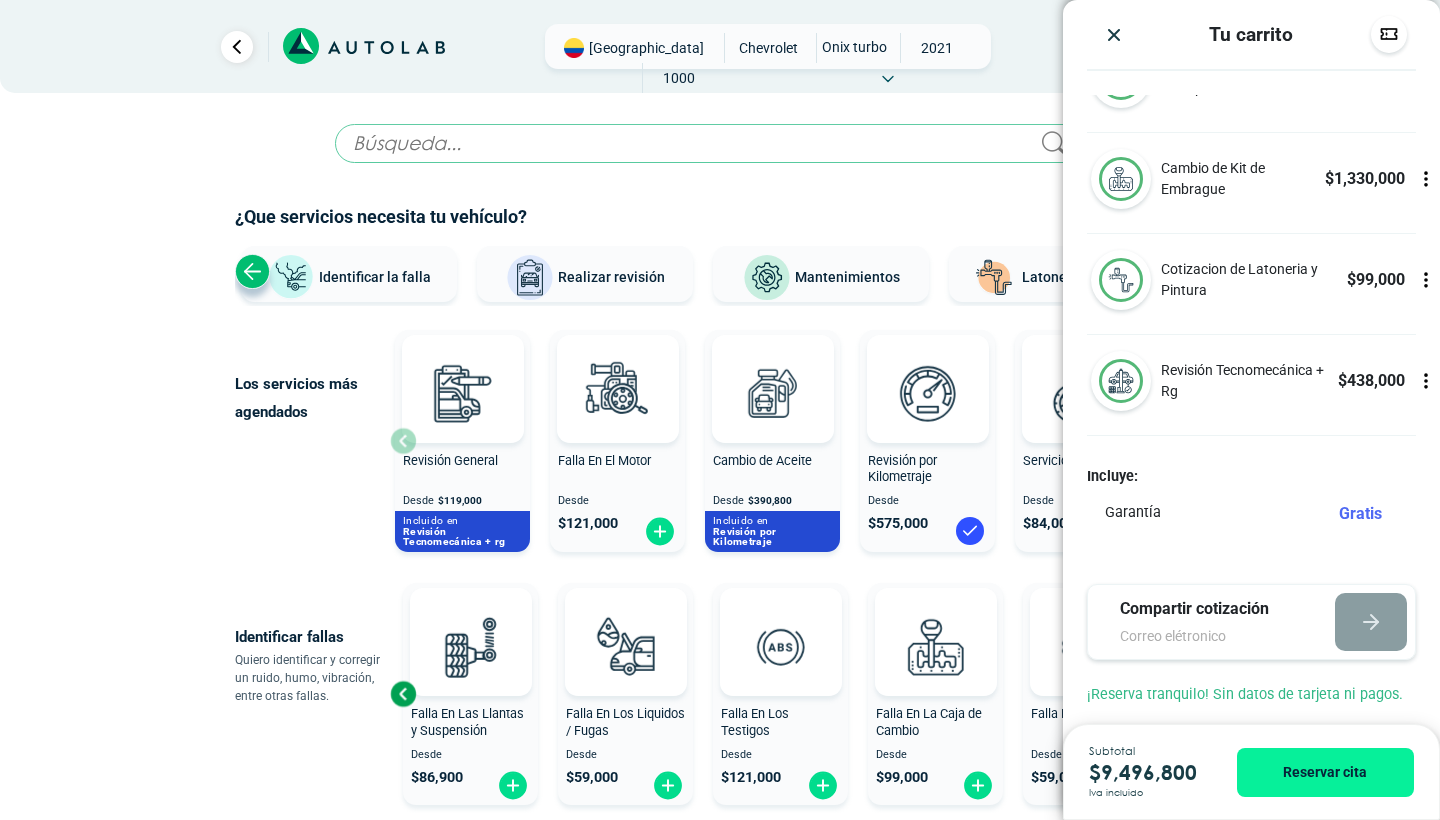 click at bounding box center (1114, 35) 